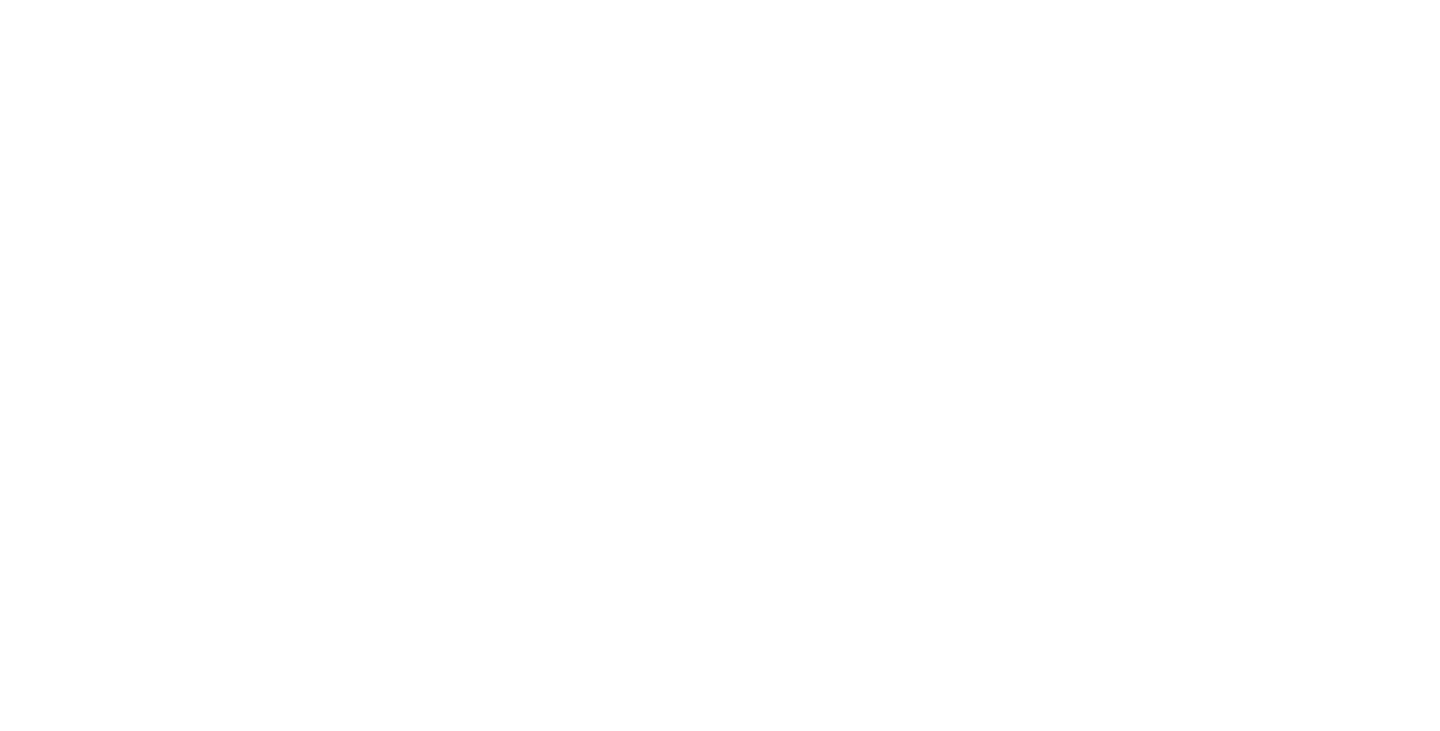 scroll, scrollTop: 0, scrollLeft: 0, axis: both 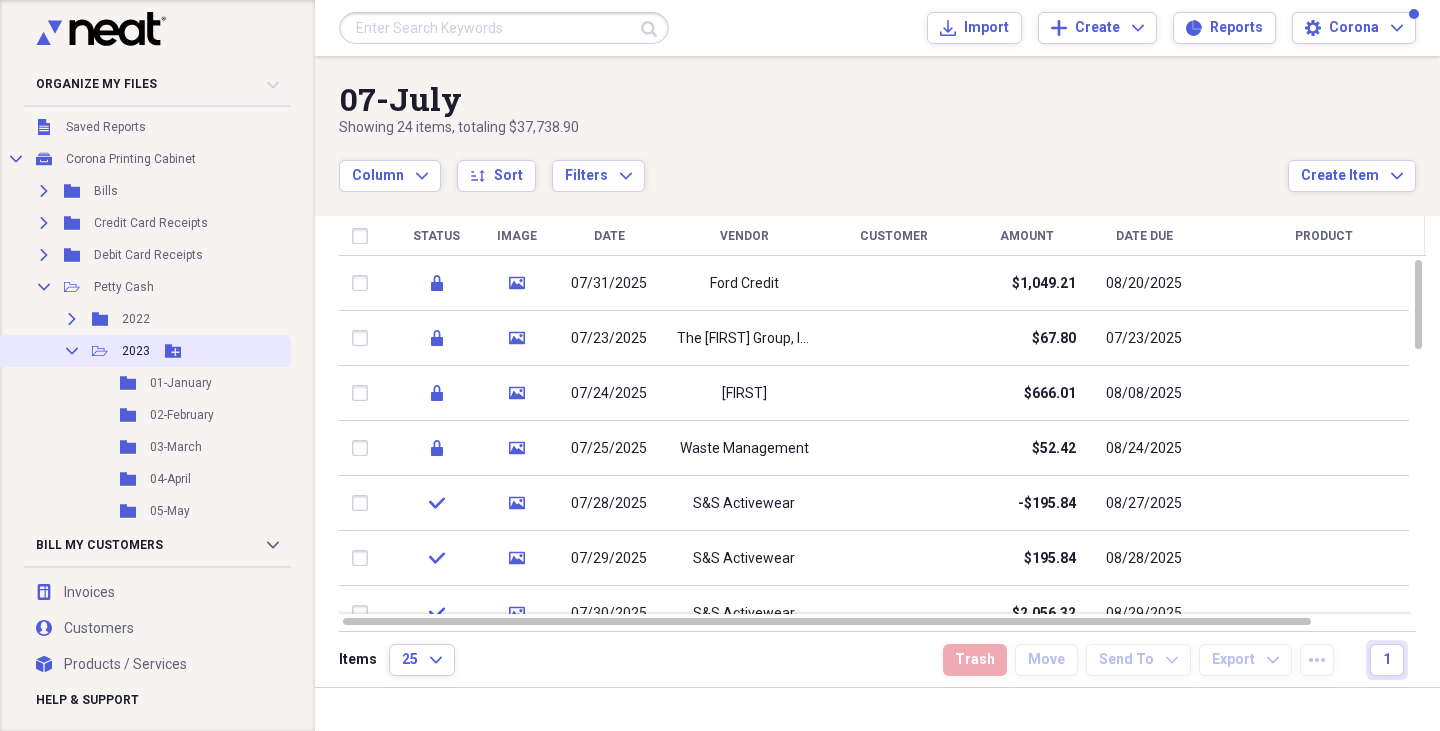 click on "Collapse" 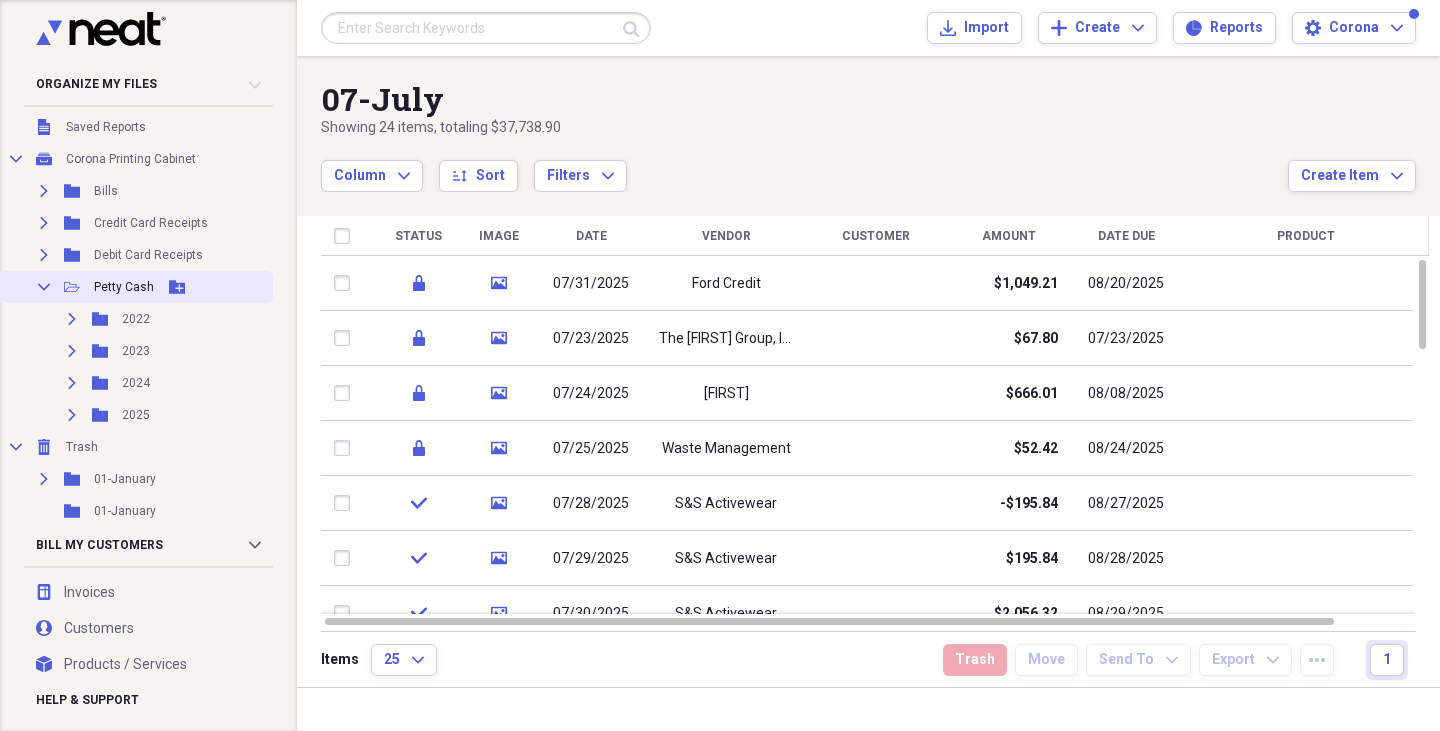 click on "Collapse" at bounding box center [44, 287] 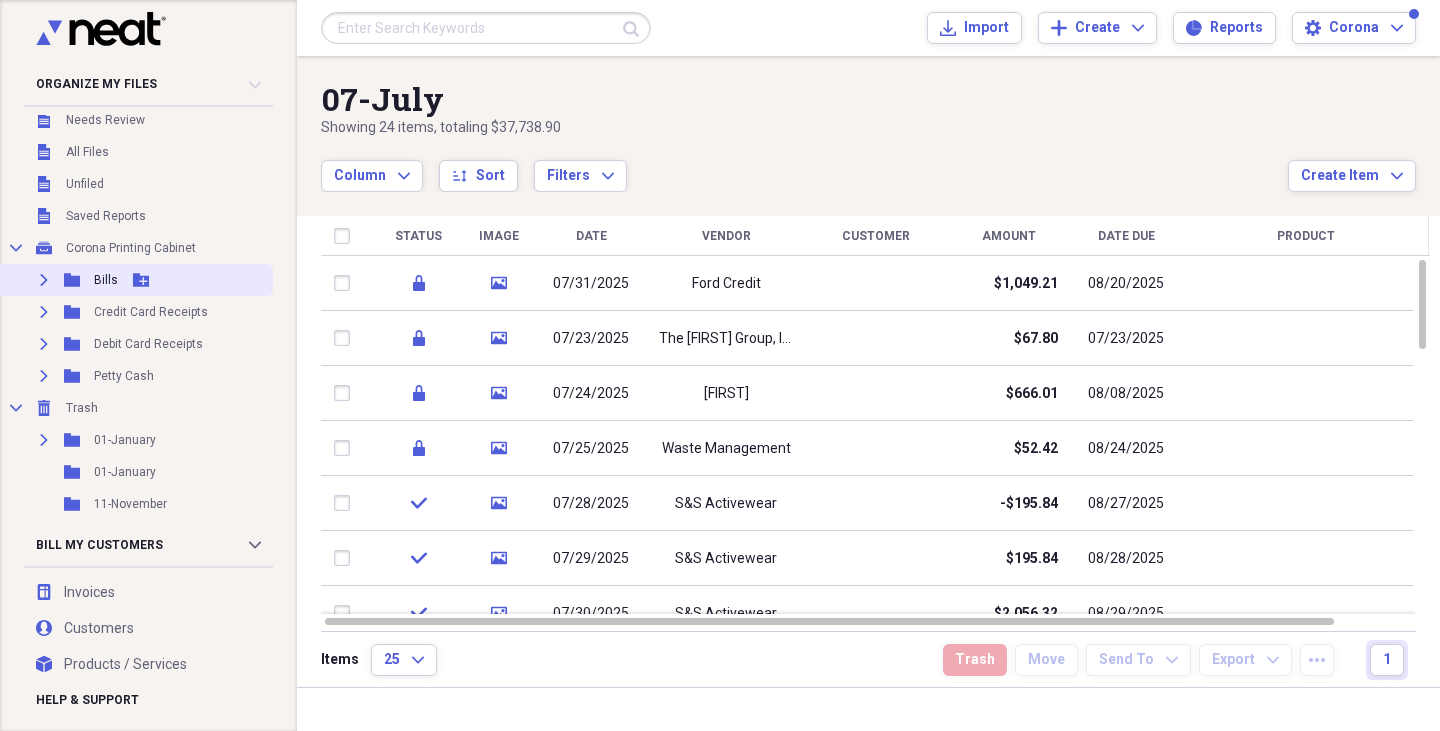 scroll, scrollTop: 0, scrollLeft: 0, axis: both 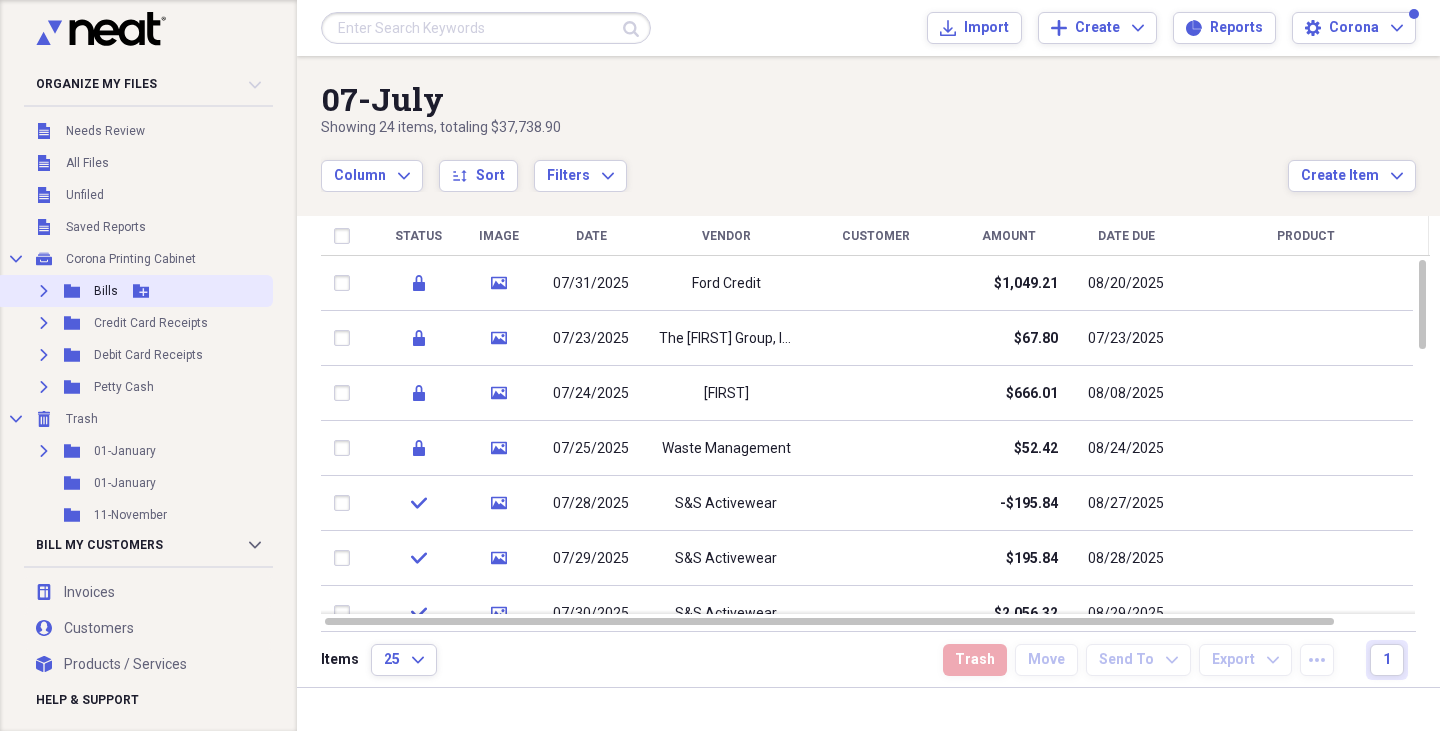 click on "Expand" 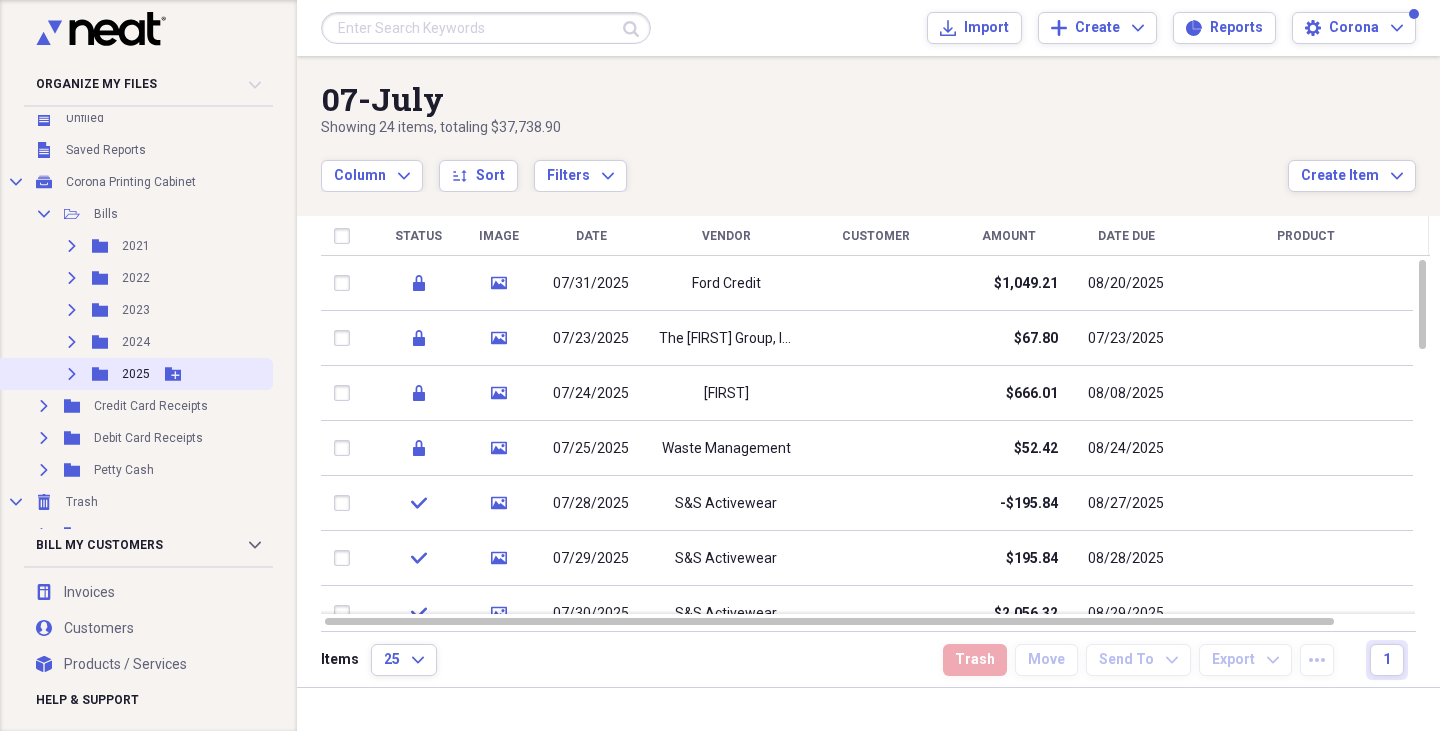 scroll, scrollTop: 100, scrollLeft: 0, axis: vertical 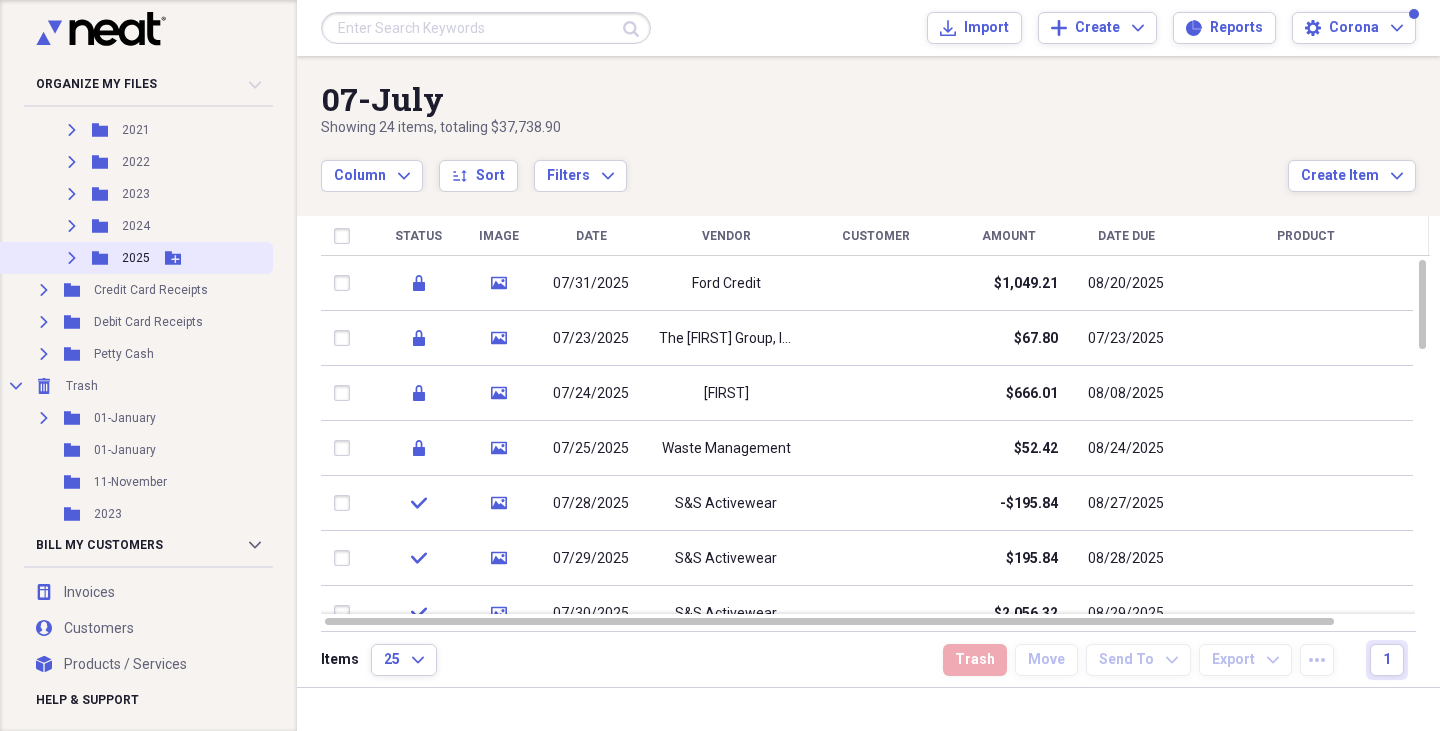 click on "Expand" 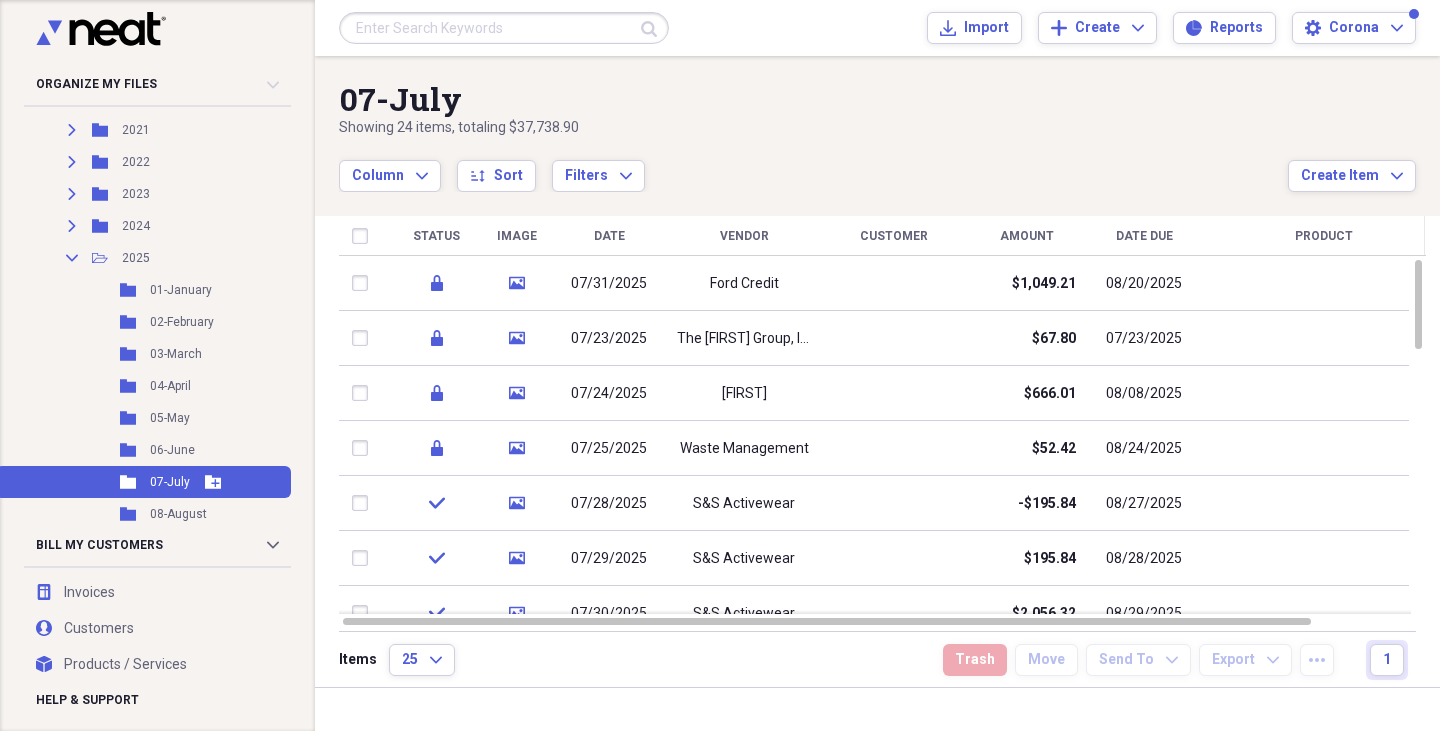 click on "07-July" at bounding box center (170, 482) 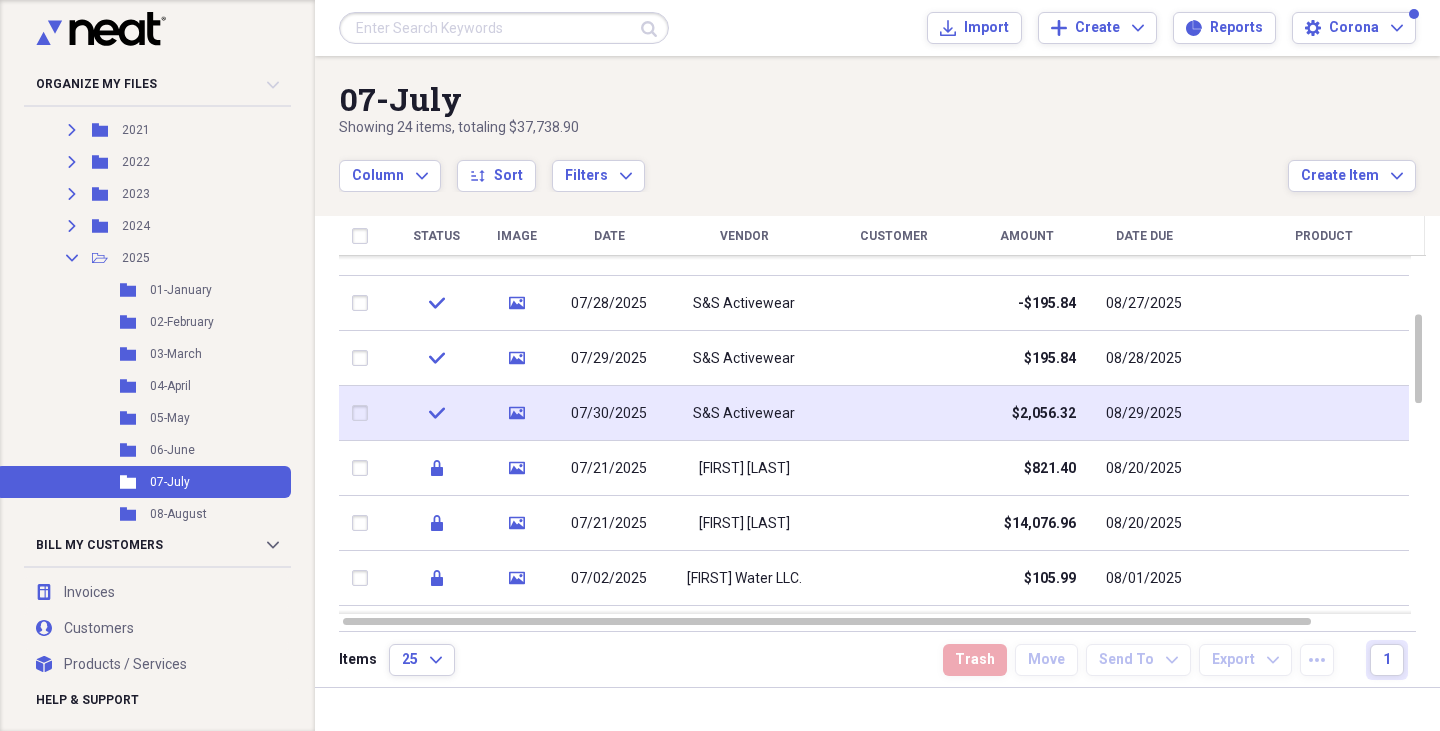 click on "S&S Activewear" at bounding box center [744, 414] 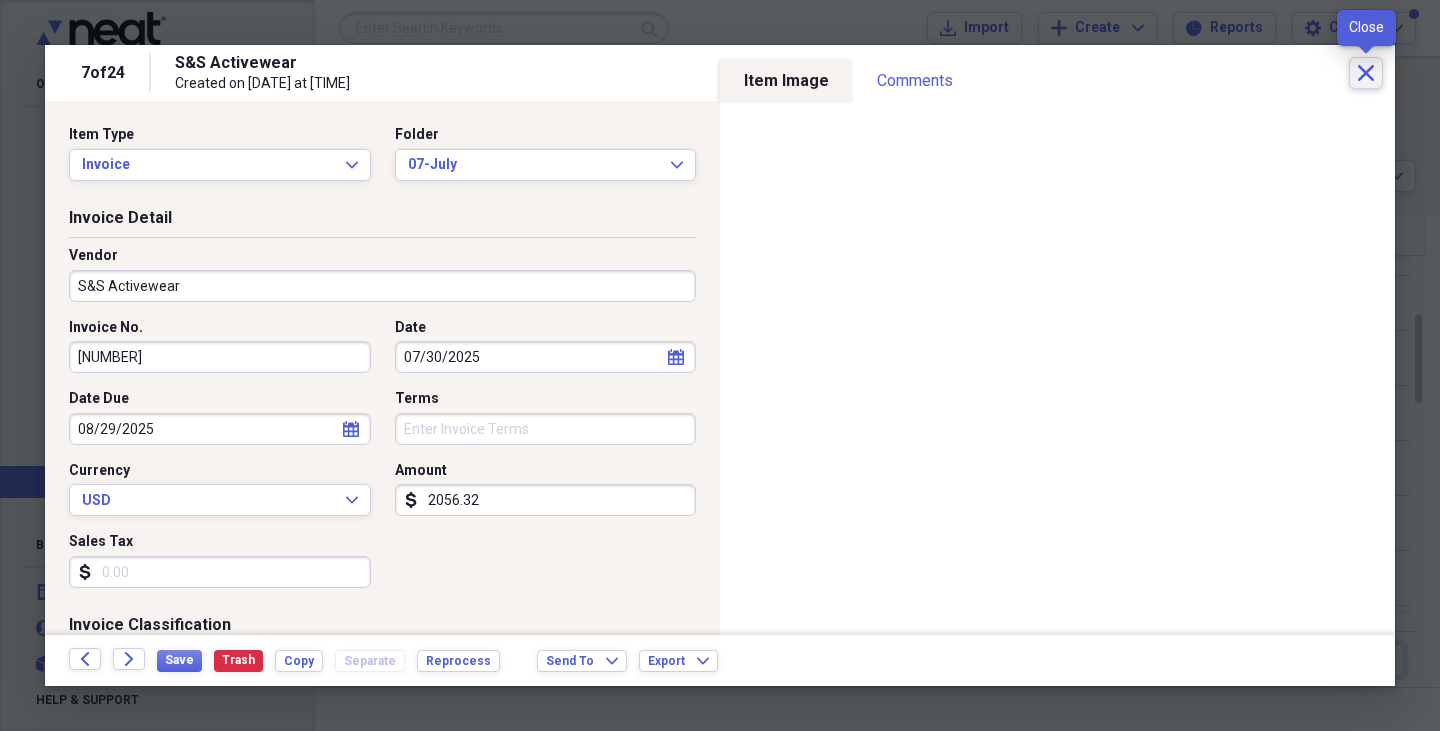 click on "Close" at bounding box center [1366, 73] 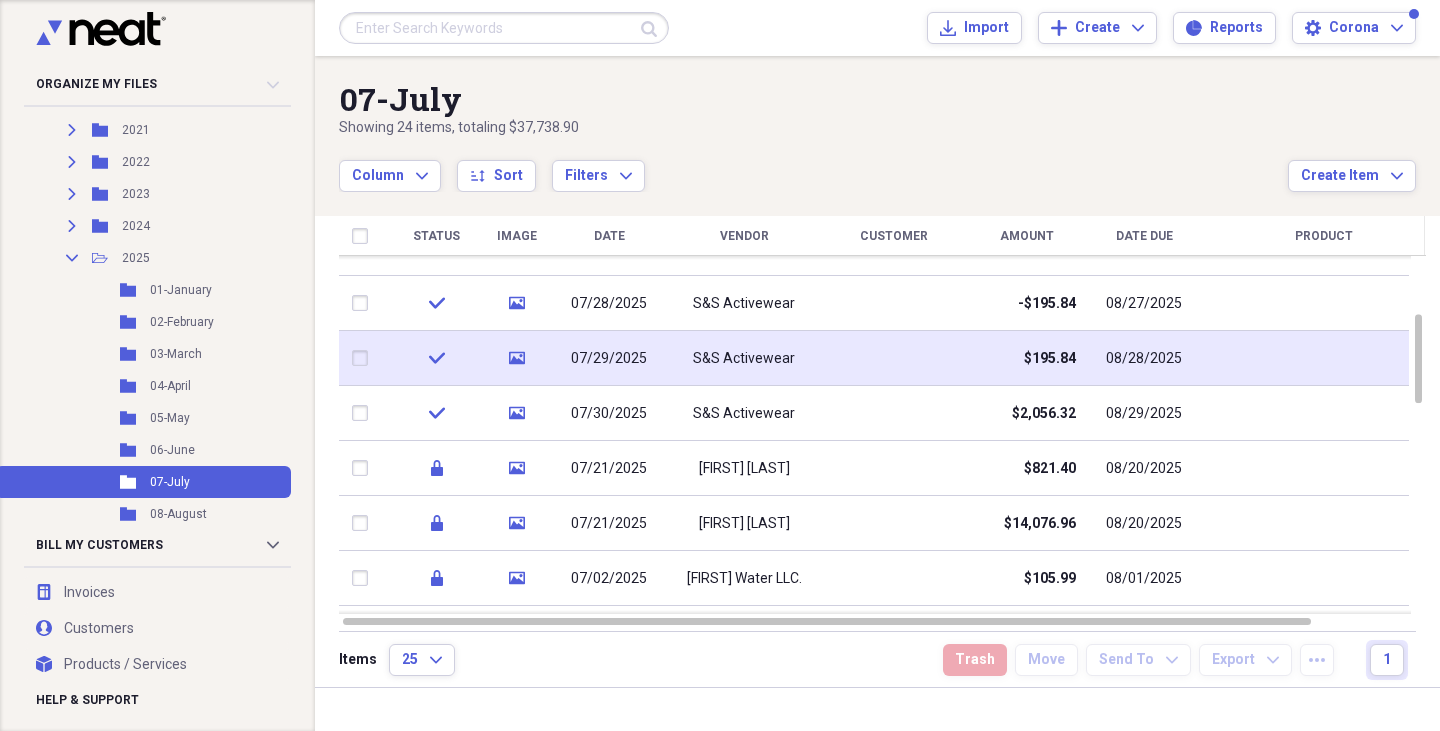click at bounding box center [894, 358] 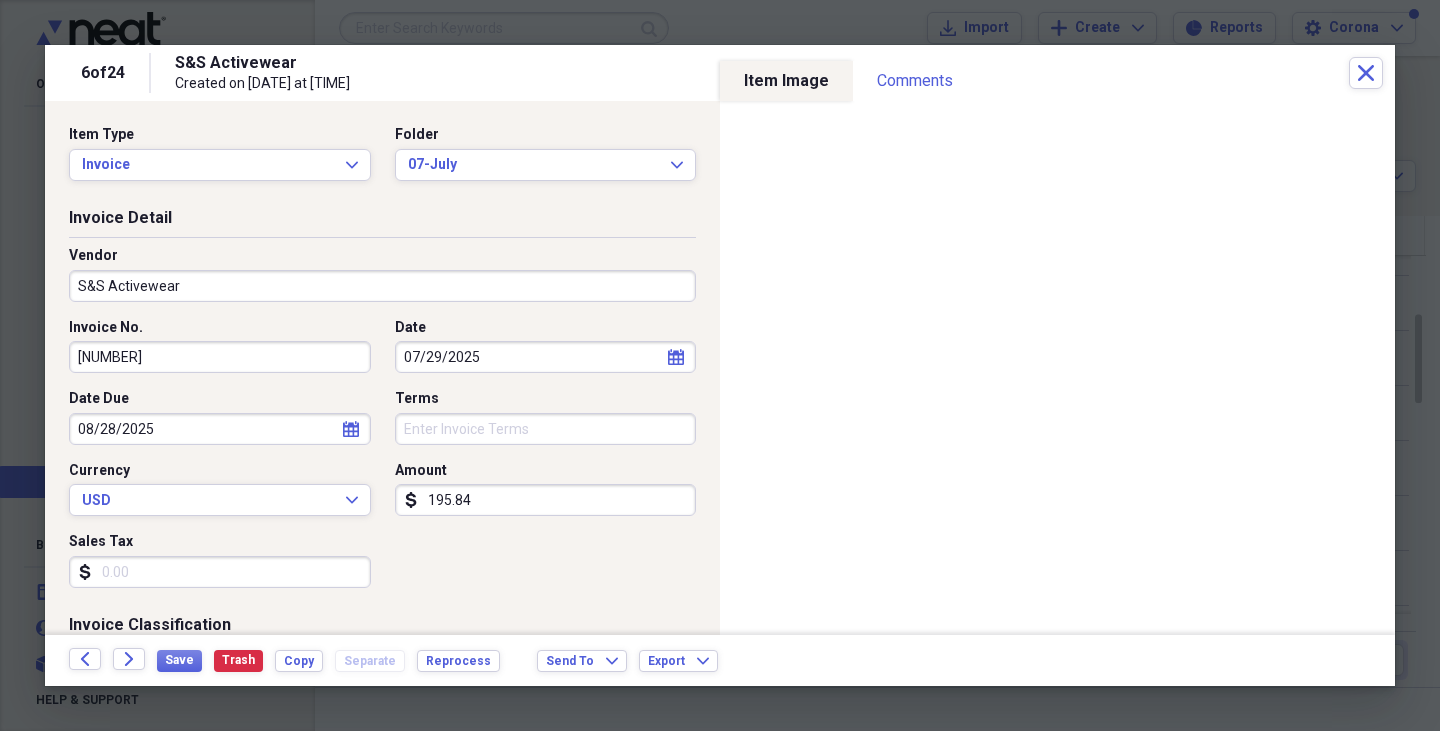 click on "[NUMBER] of [NUMBER] S&S Activewear Created on [DATE] at [TIME] Close" at bounding box center [720, 73] 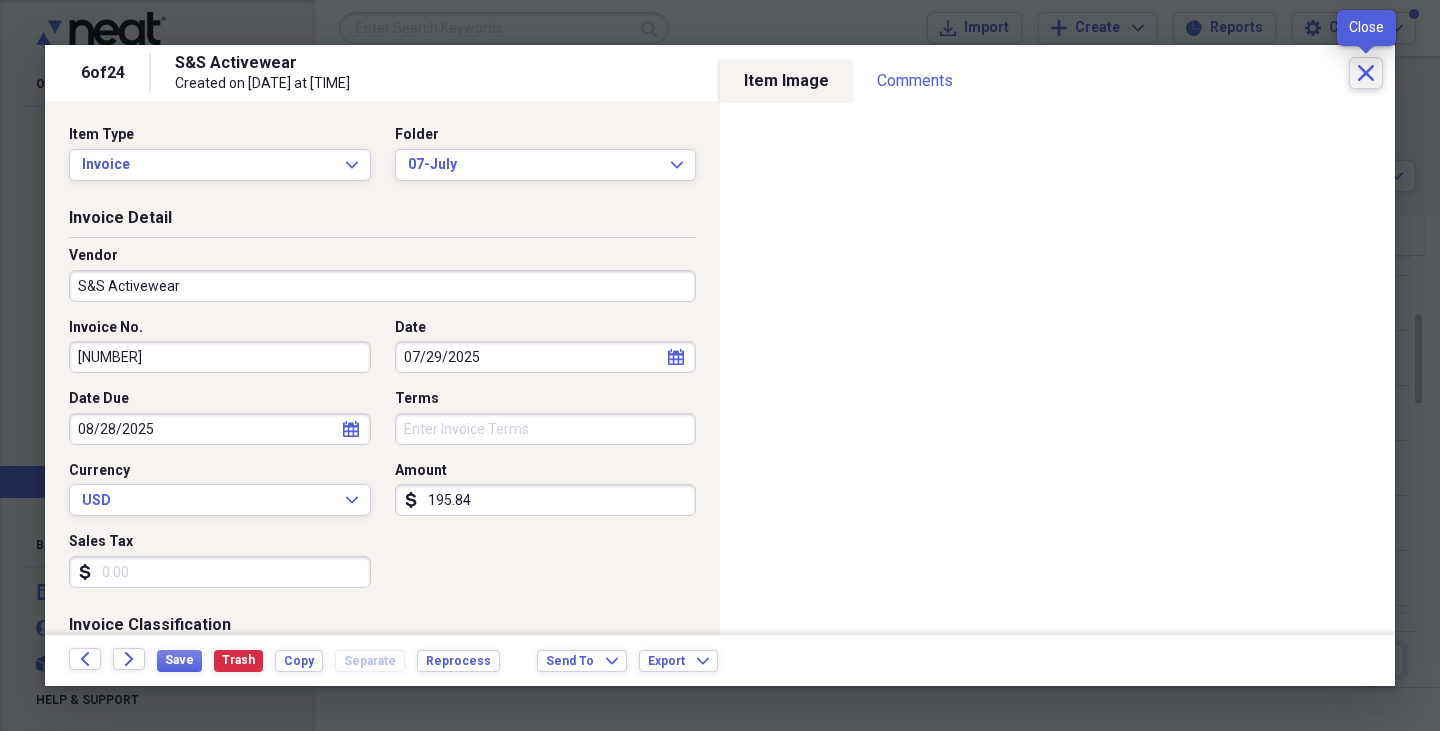click on "Close" 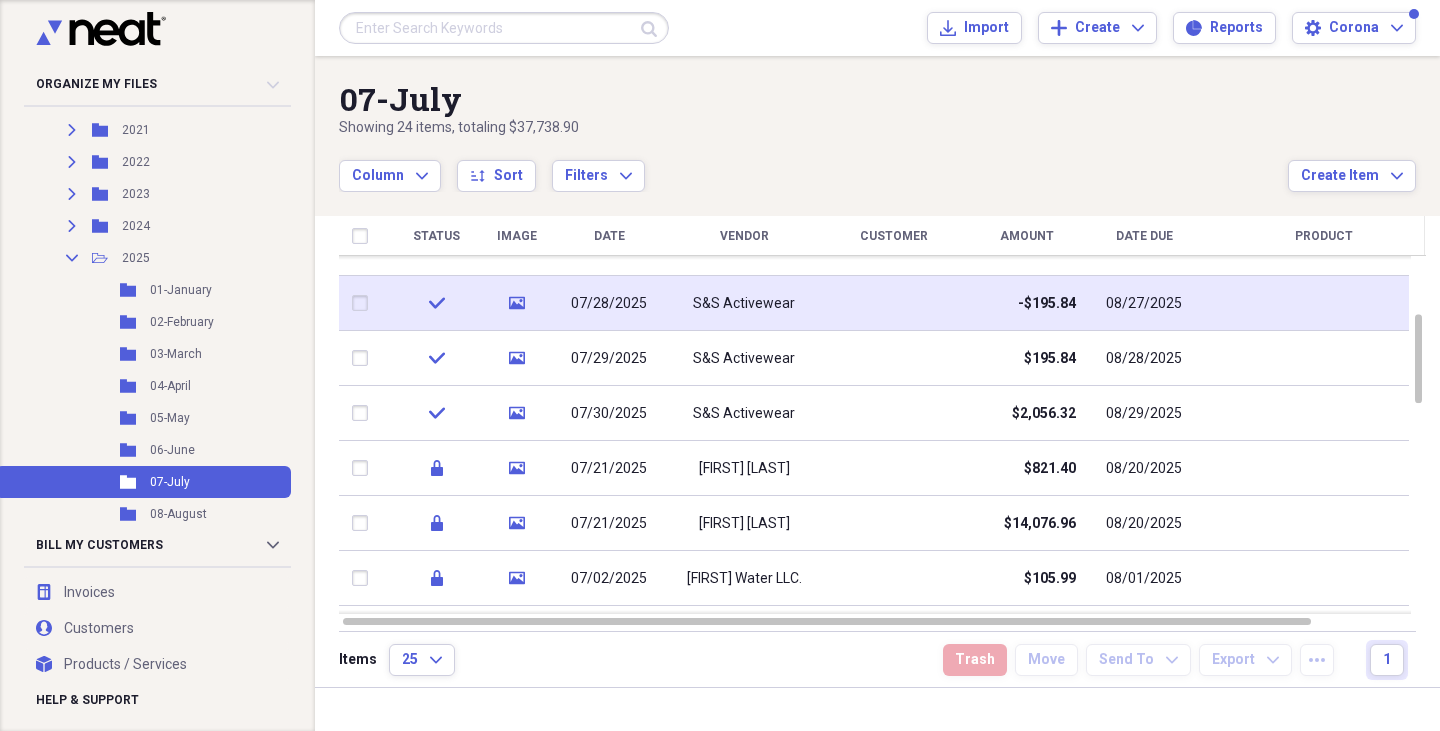 click on "-$195.84" at bounding box center (1047, 304) 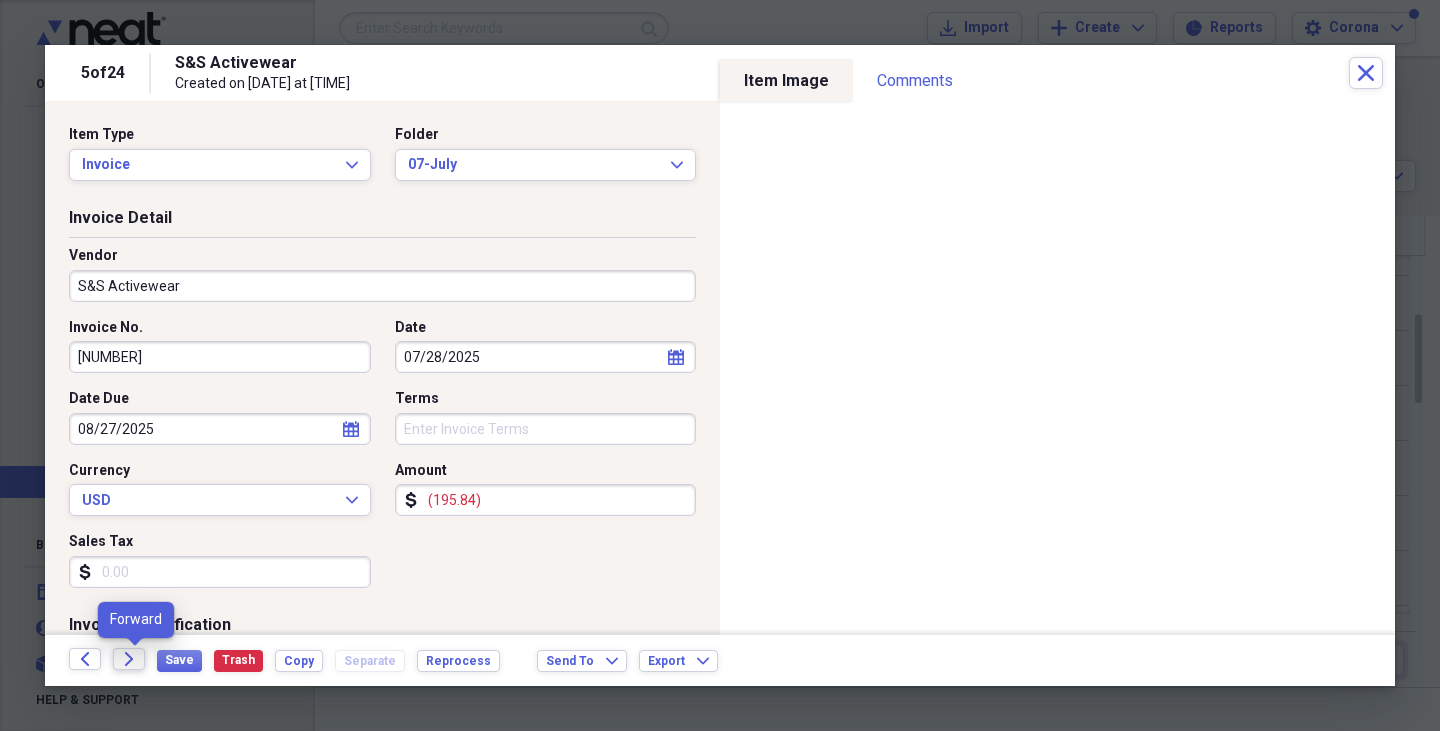 click on "Forward" 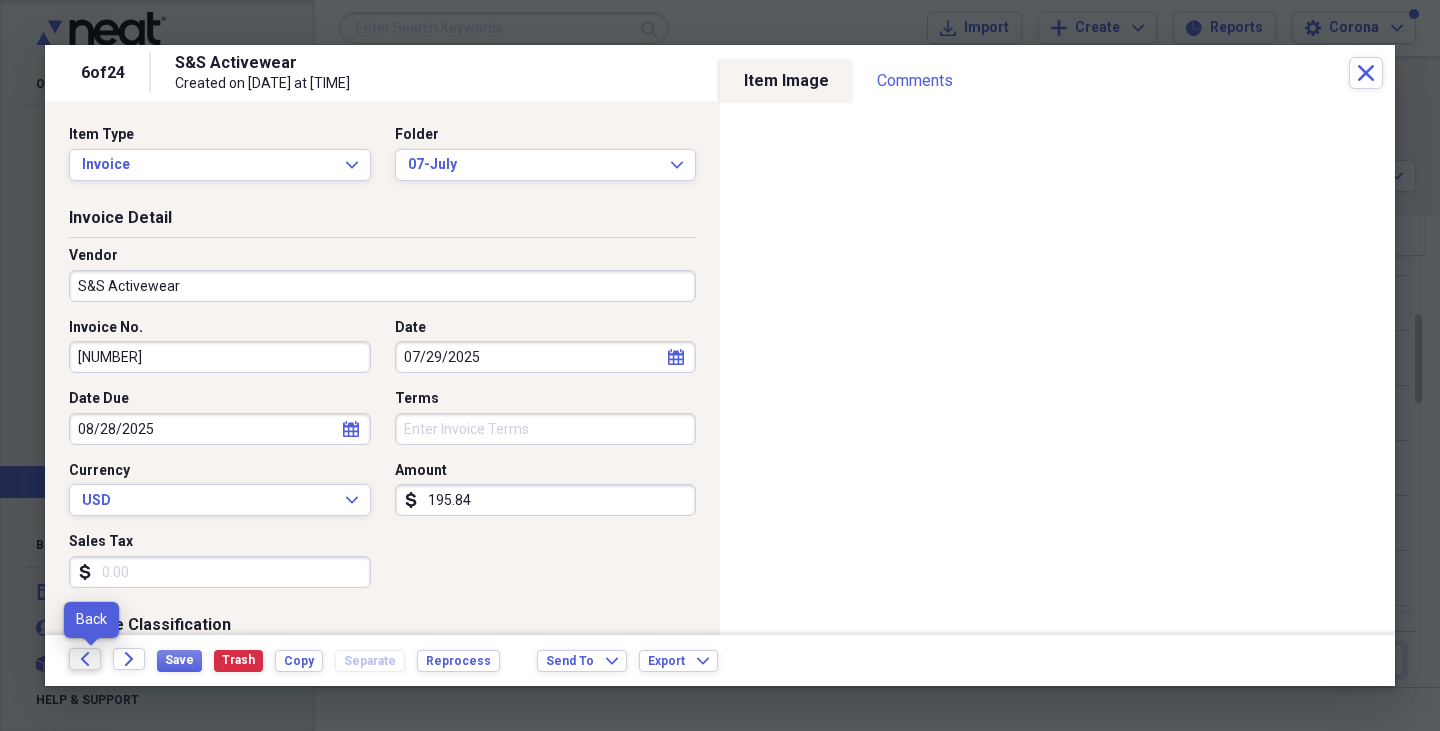 click on "Back" 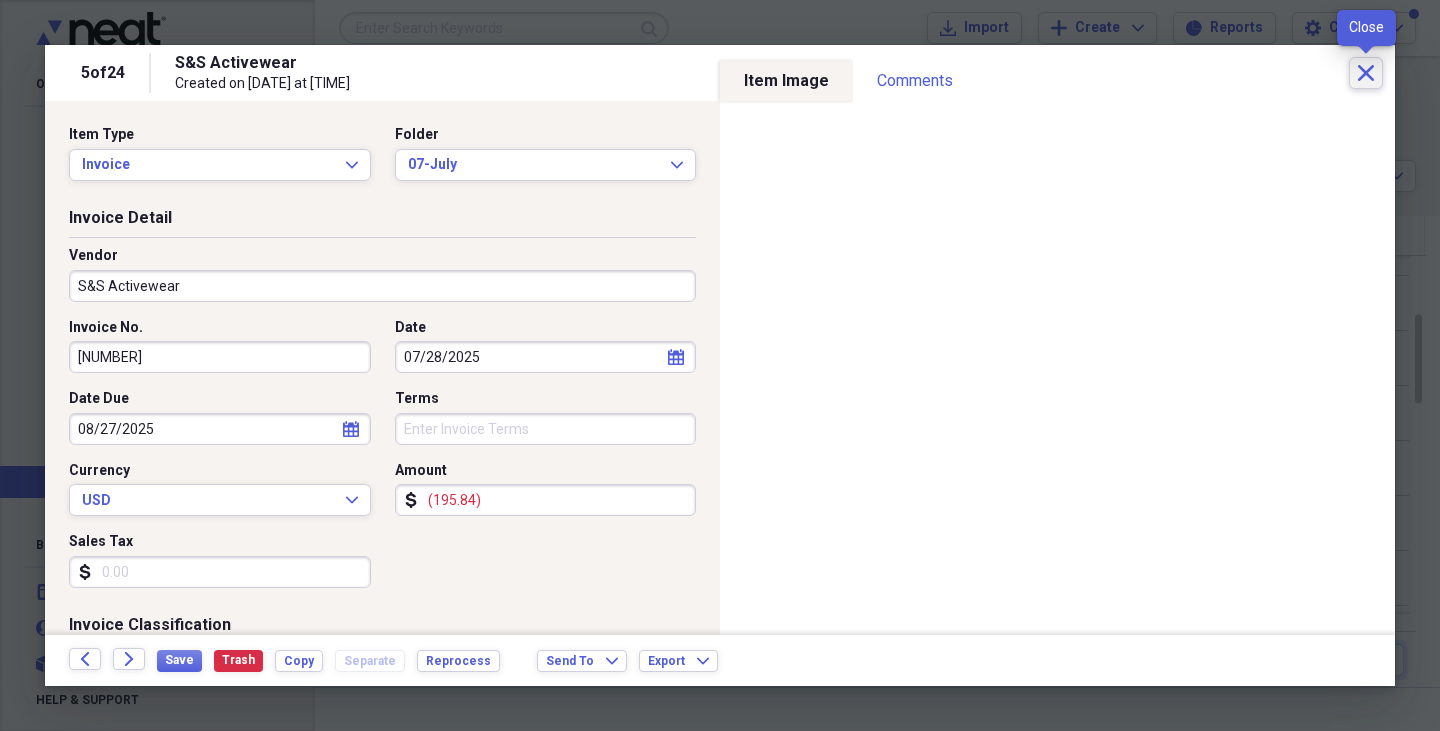 click on "Close" at bounding box center [1366, 73] 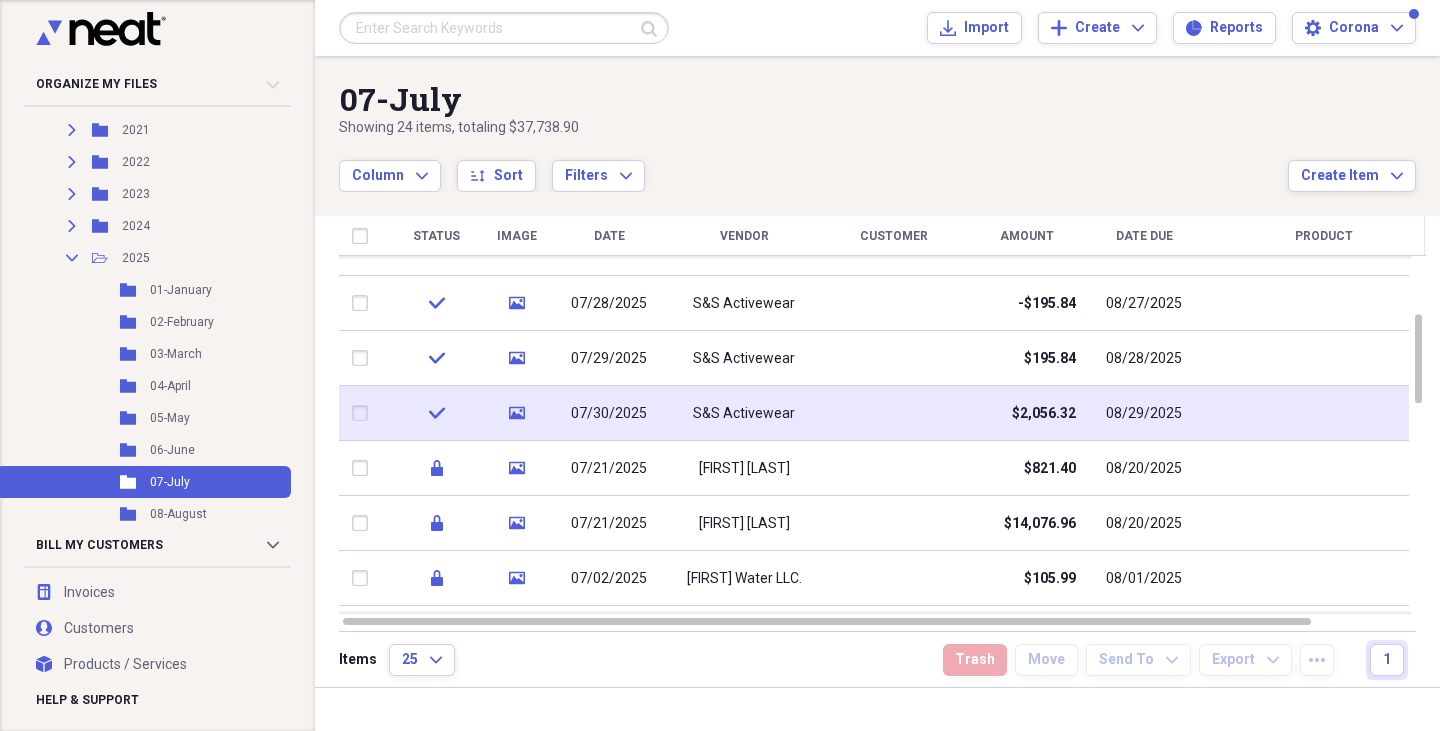click at bounding box center [894, 413] 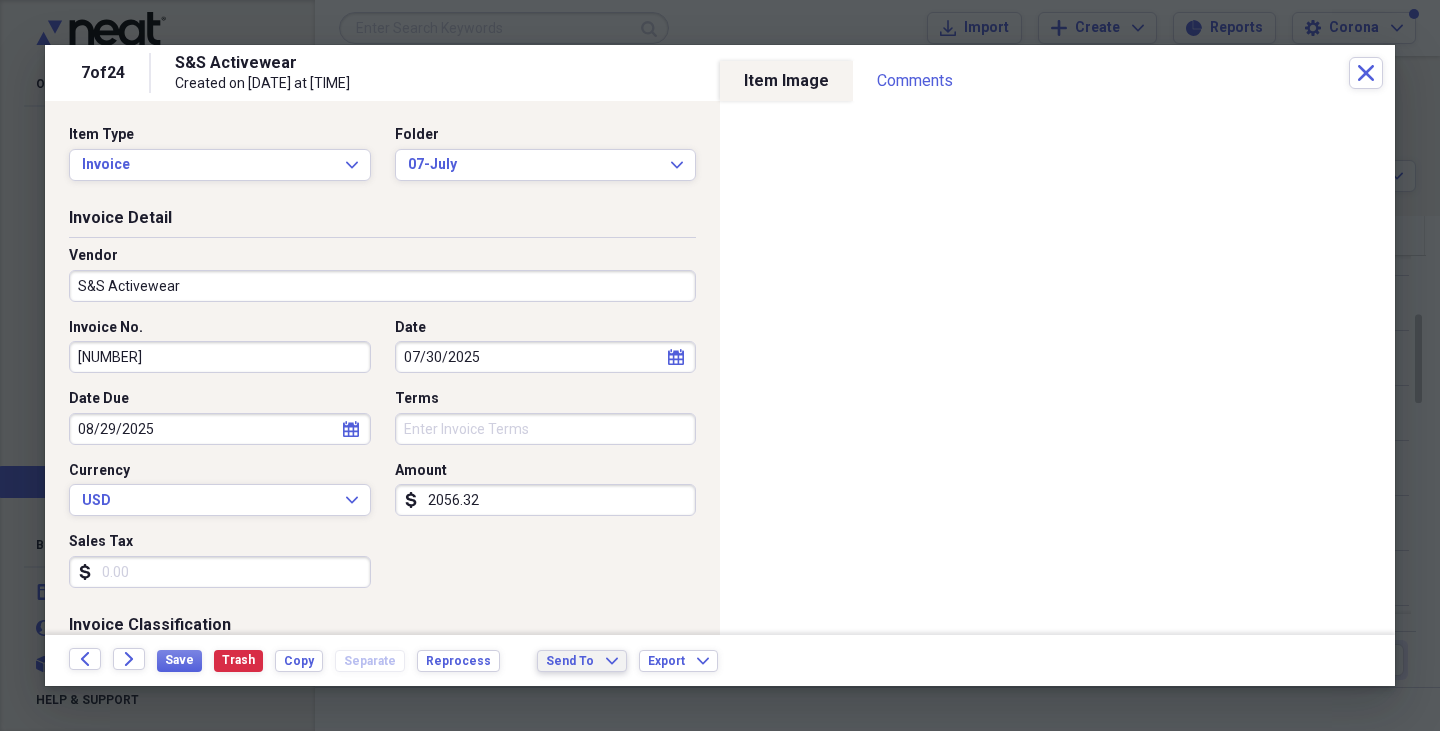 click on "Send To" at bounding box center [570, 661] 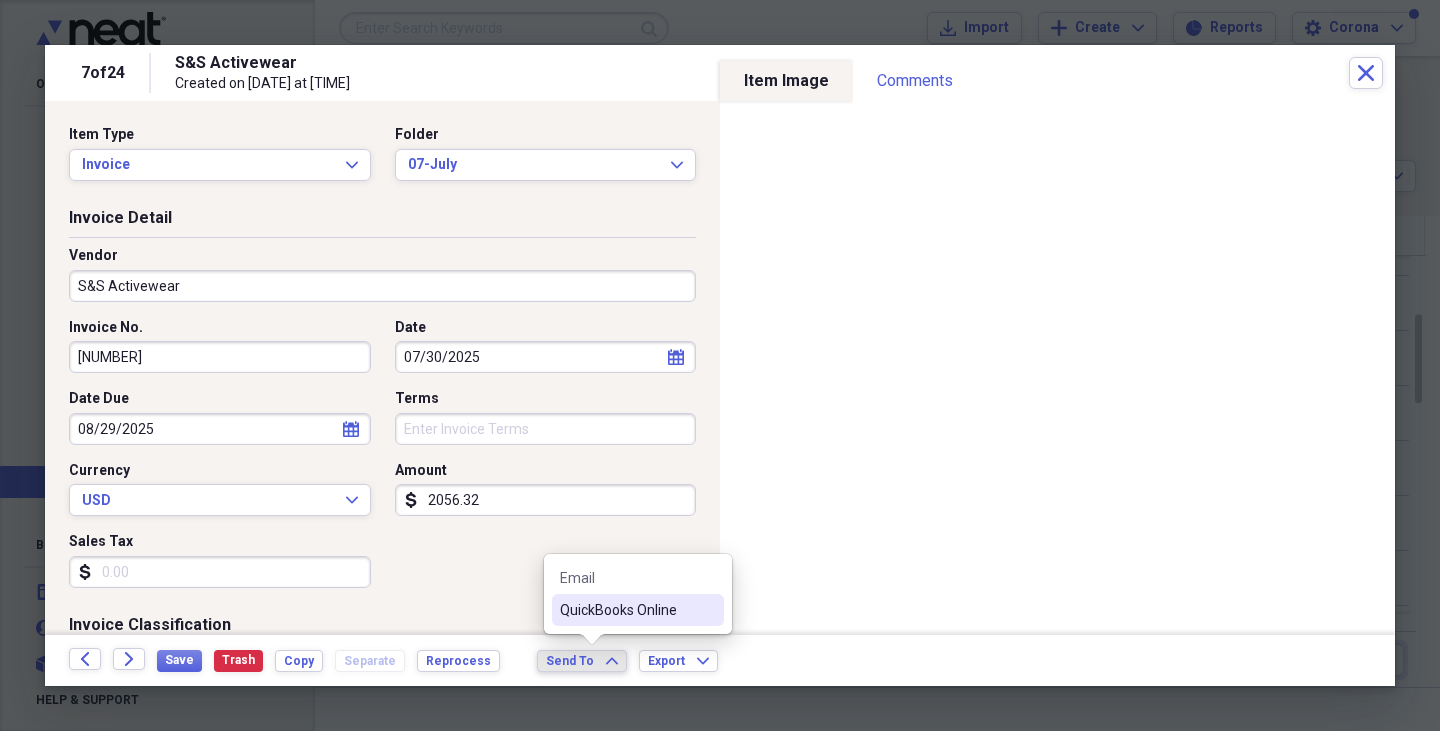 click on "QuickBooks Online" at bounding box center [626, 610] 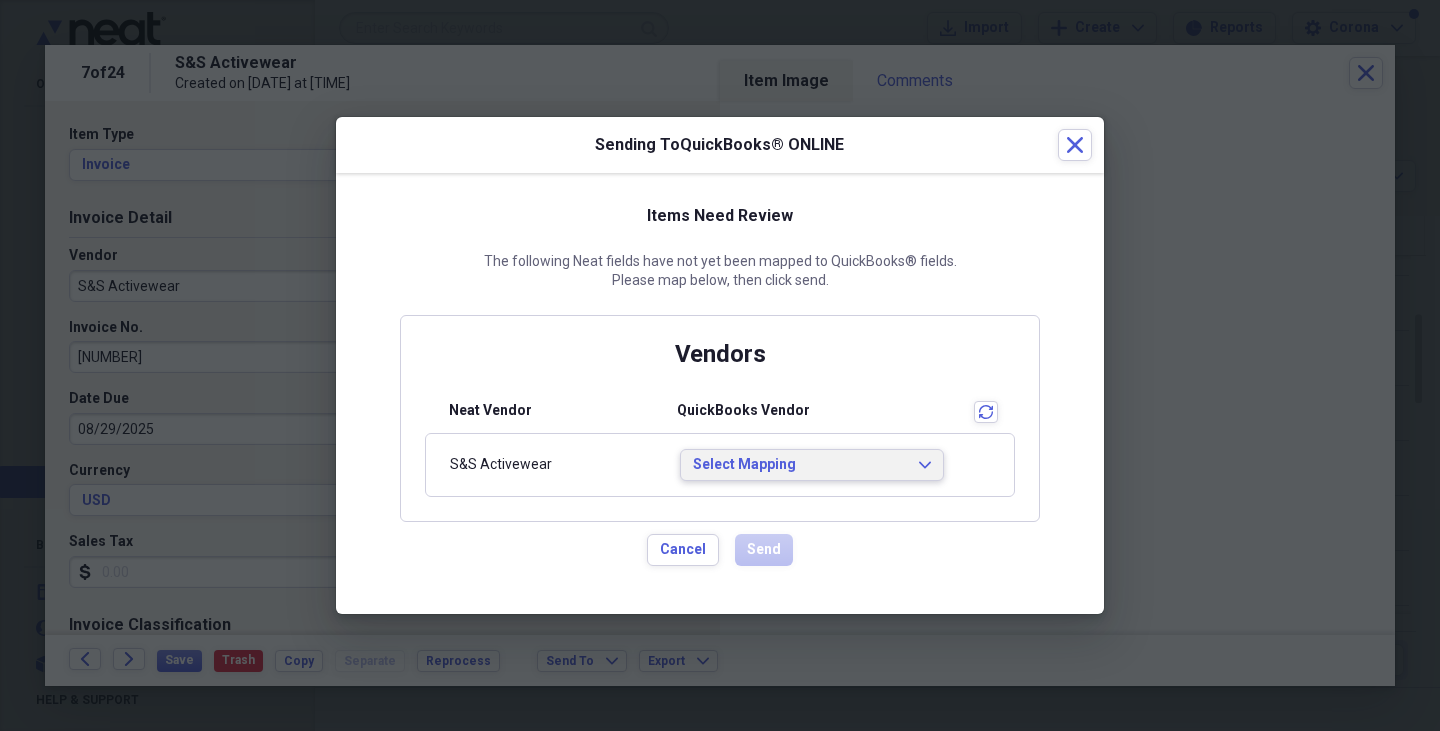 click on "Select Mapping" at bounding box center (800, 465) 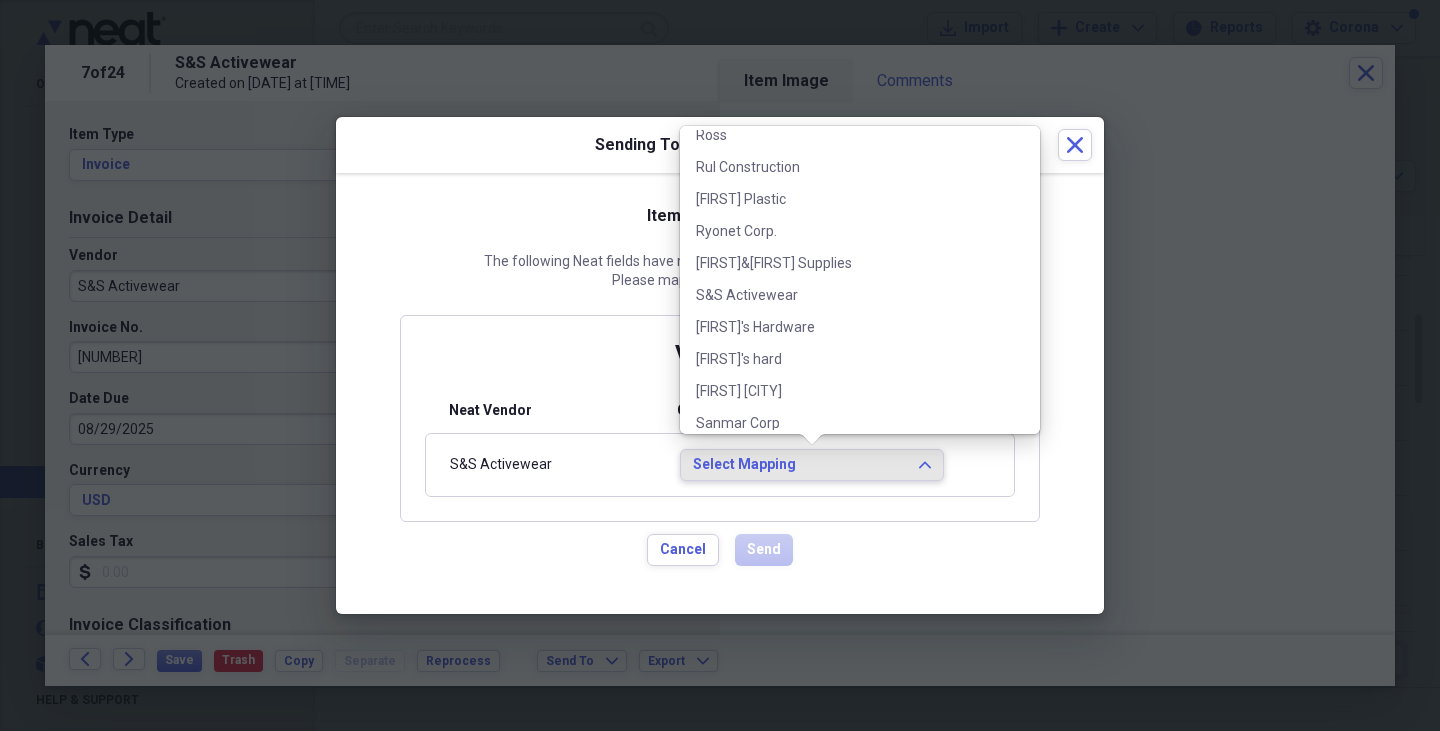 scroll, scrollTop: 12137, scrollLeft: 0, axis: vertical 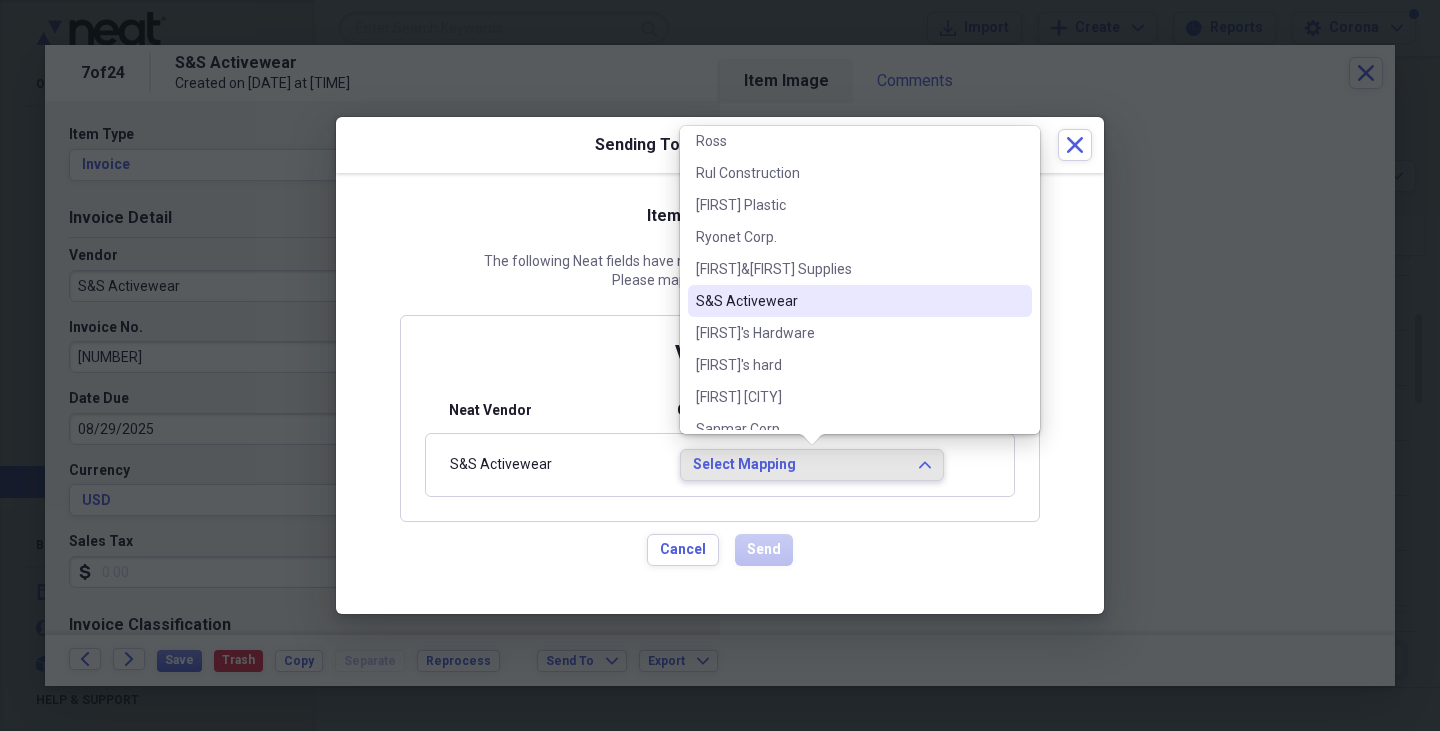 click on "S&S Activewear" at bounding box center [848, 301] 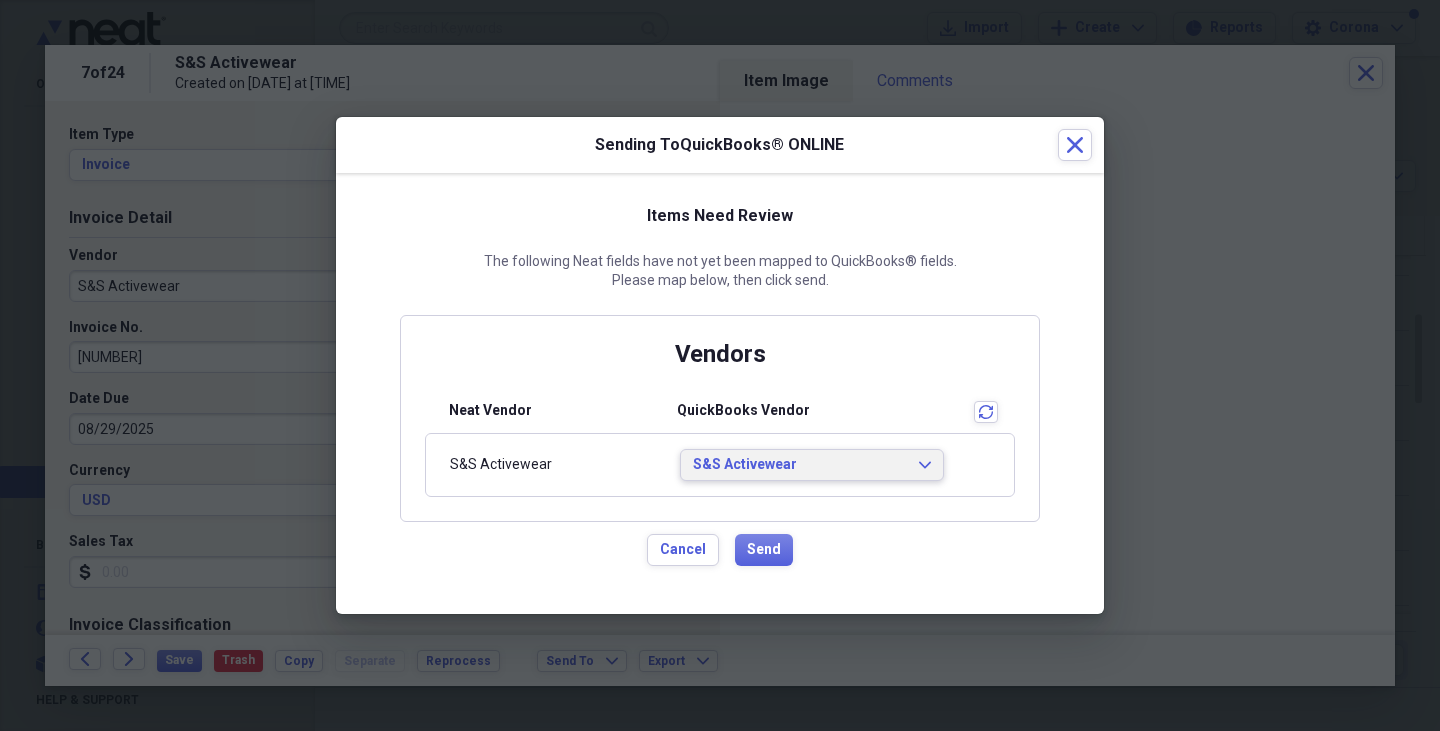 scroll, scrollTop: 0, scrollLeft: 0, axis: both 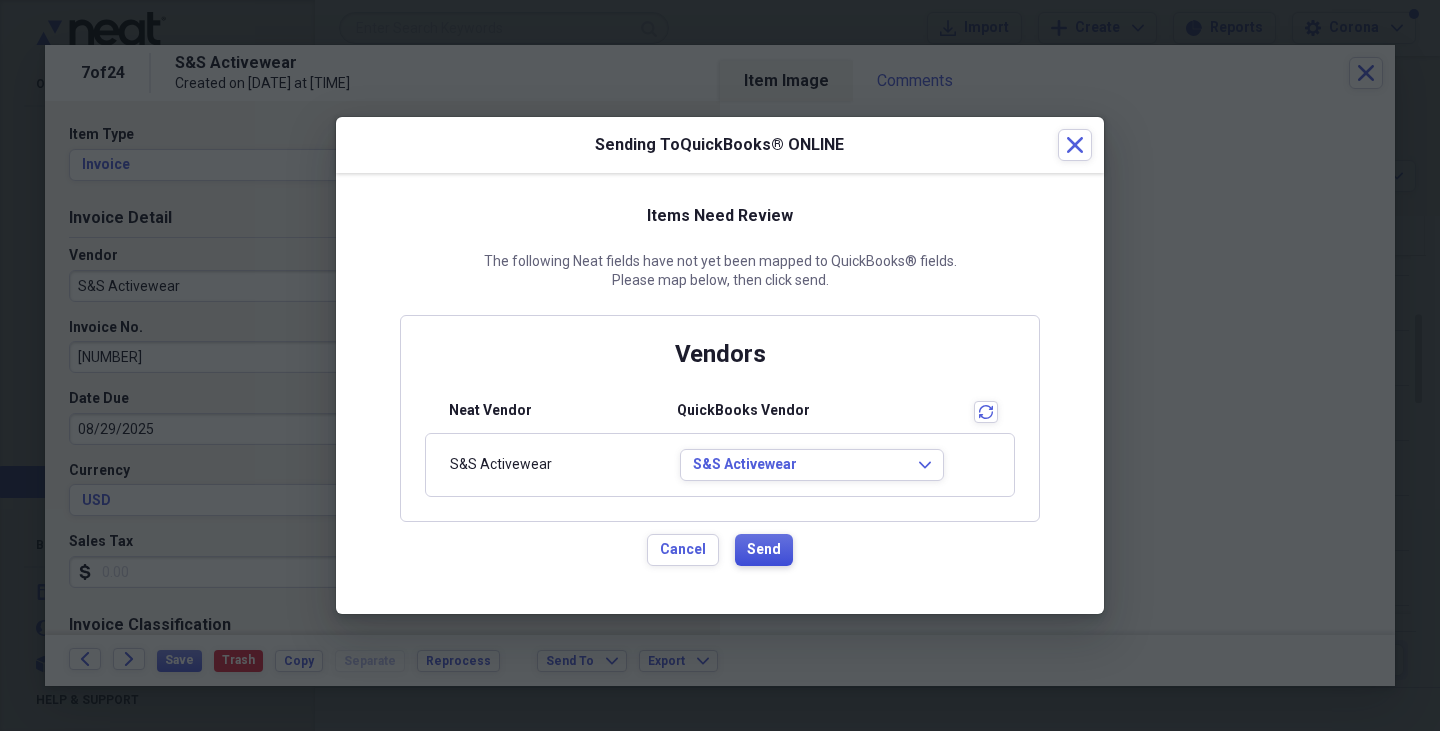 click on "Send" at bounding box center [764, 550] 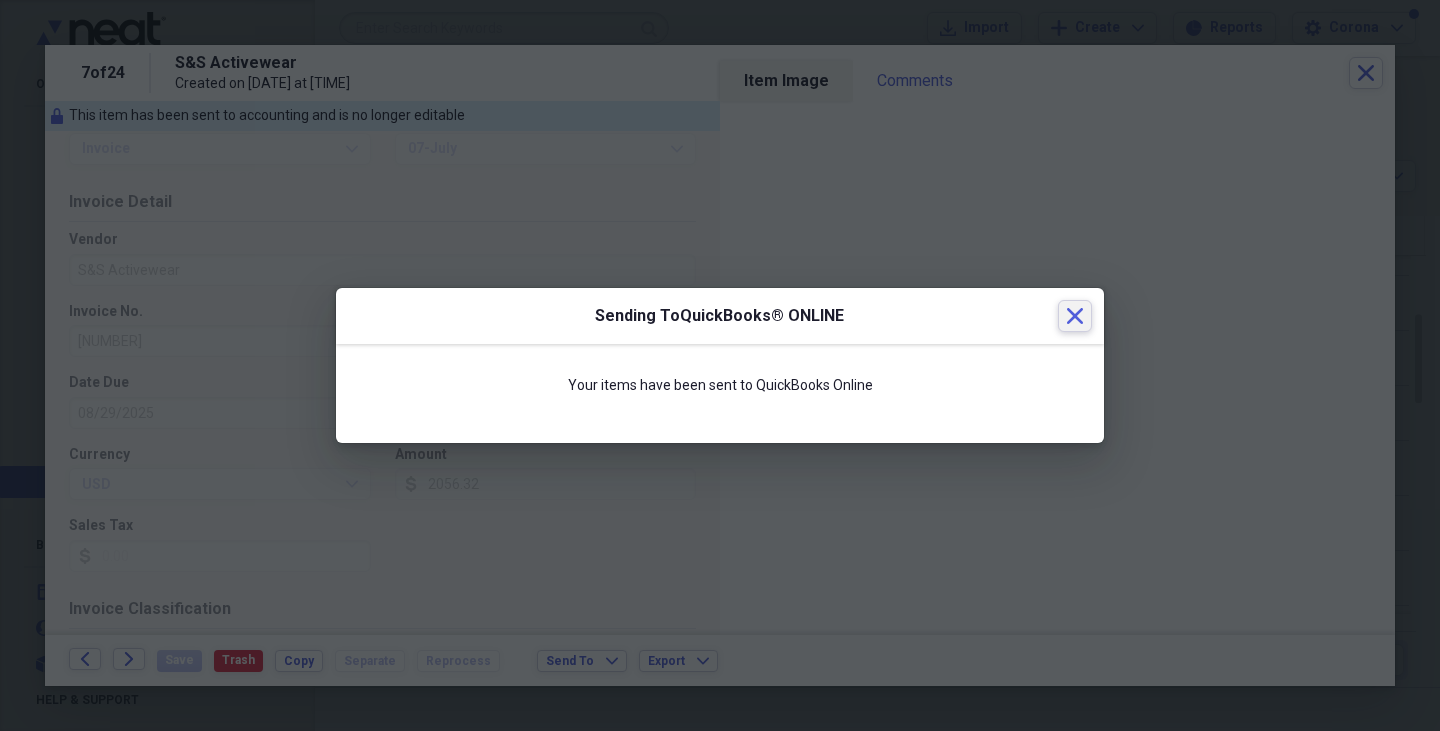 click 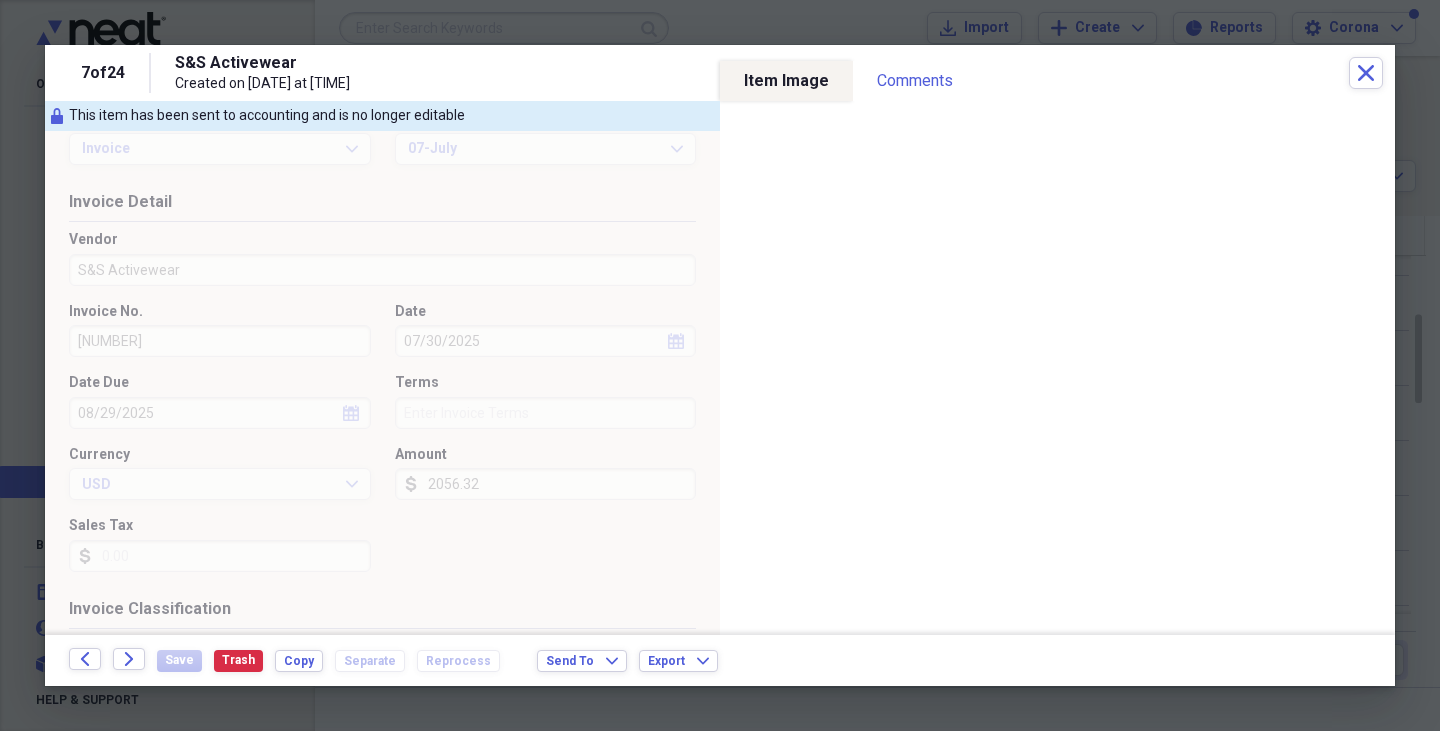 click on "[NUMBER] of [NUMBER] S&S Activewear Created on [DATE] at [TIME] Close" at bounding box center (720, 73) 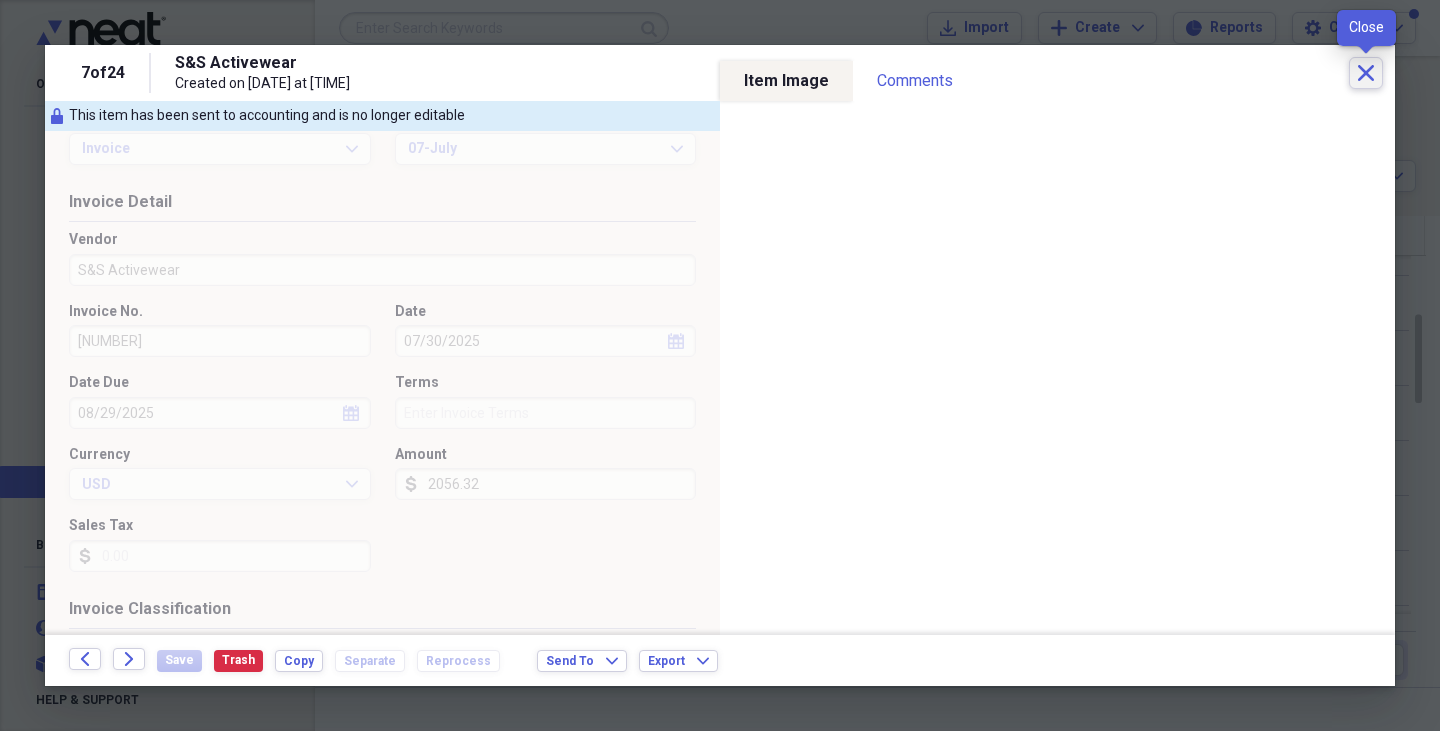 click on "Close" at bounding box center [1366, 73] 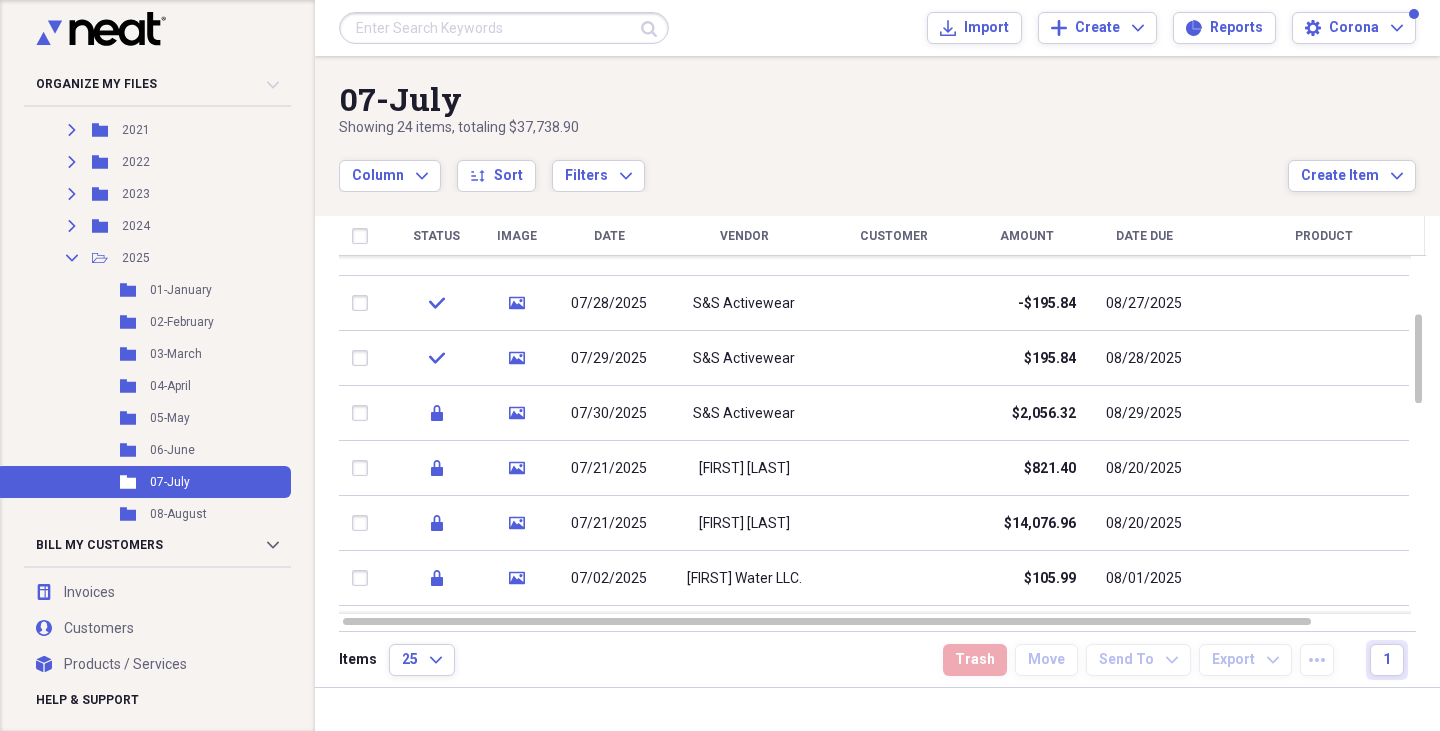 click on "Vendor" at bounding box center (744, 236) 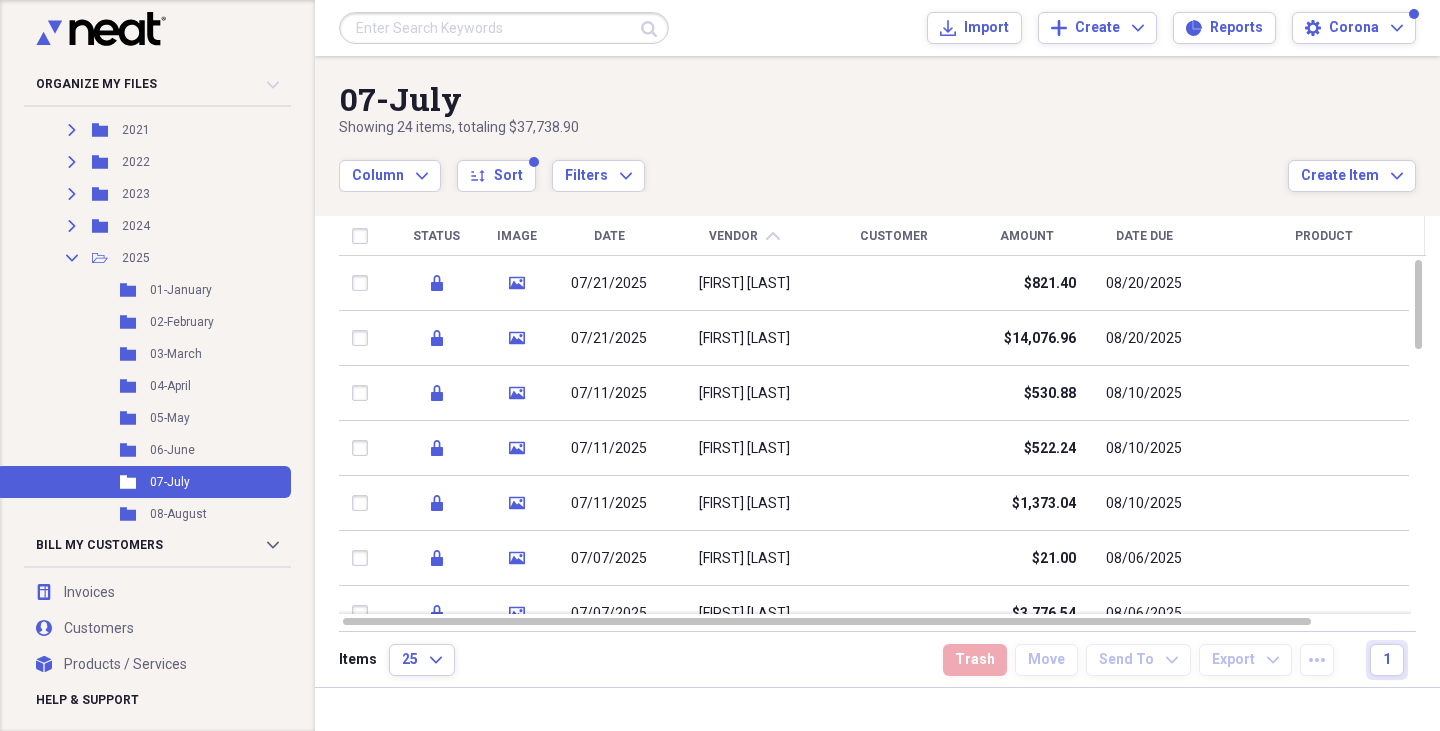 click on "[FIRST] [LAST]" at bounding box center (744, 503) 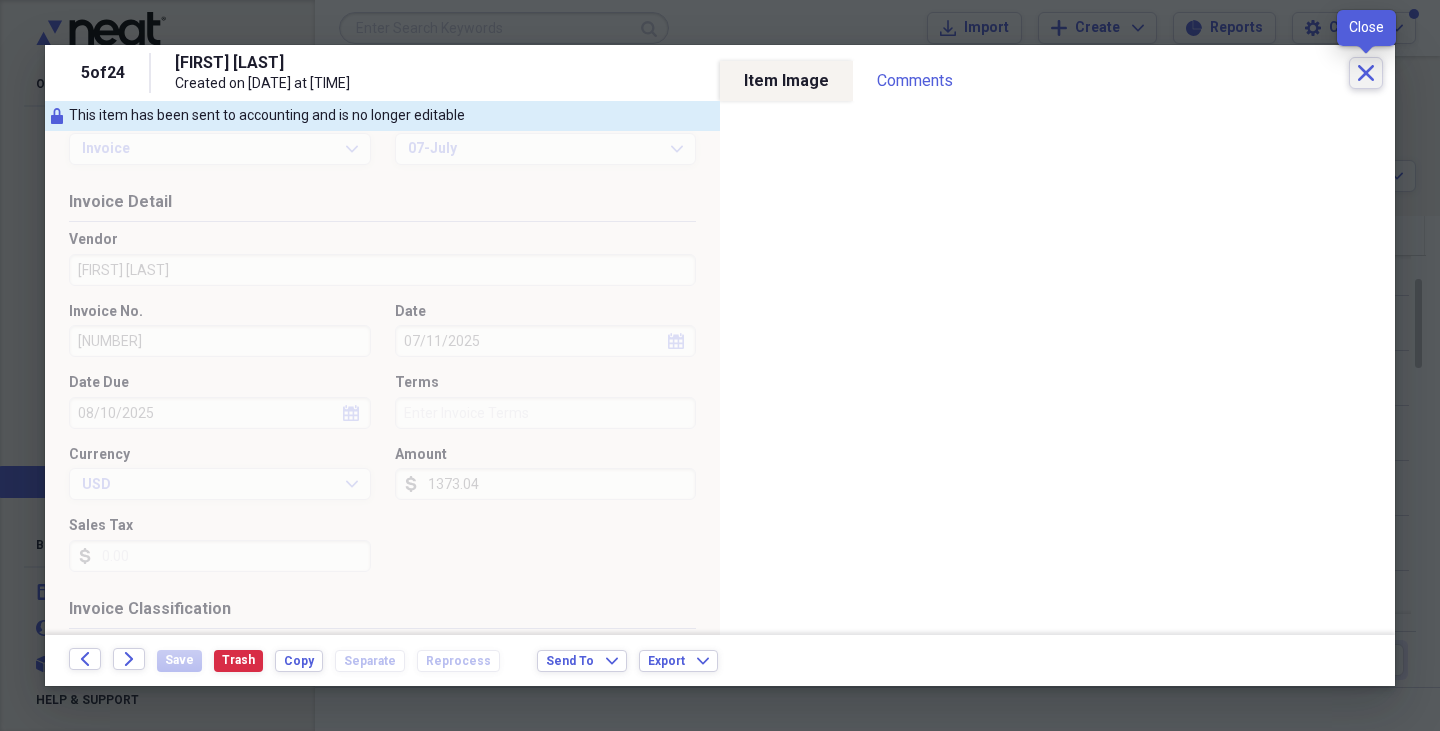 click on "Close" at bounding box center [1366, 73] 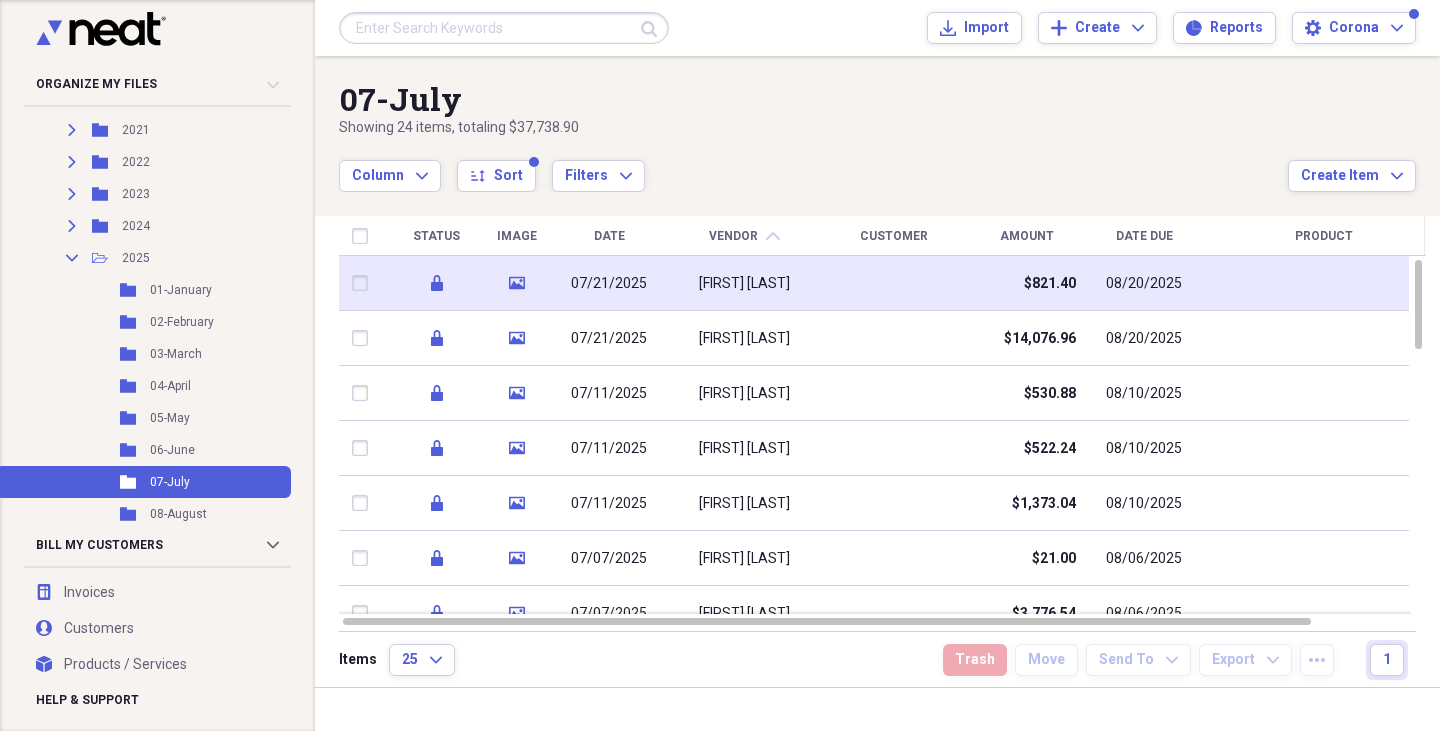 click at bounding box center [894, 283] 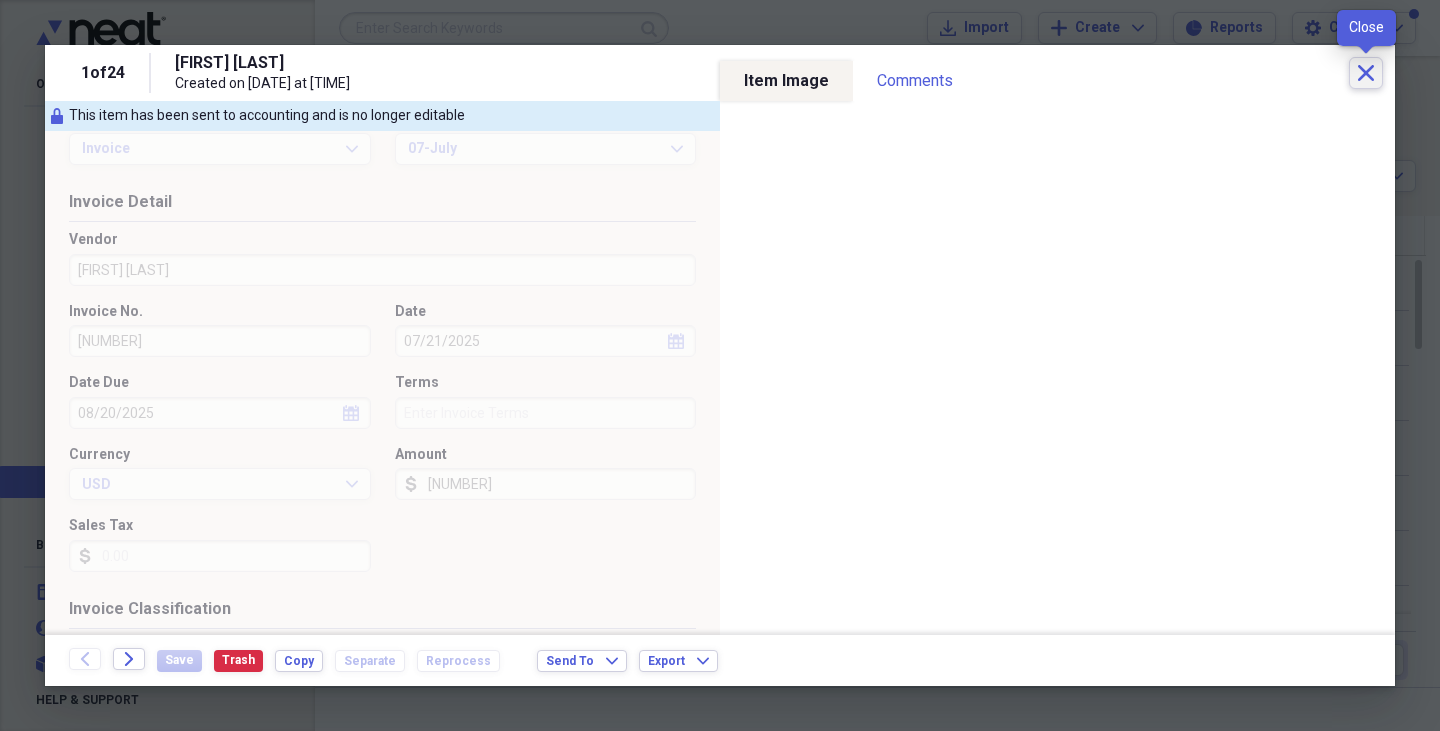 click on "Close" at bounding box center [1366, 73] 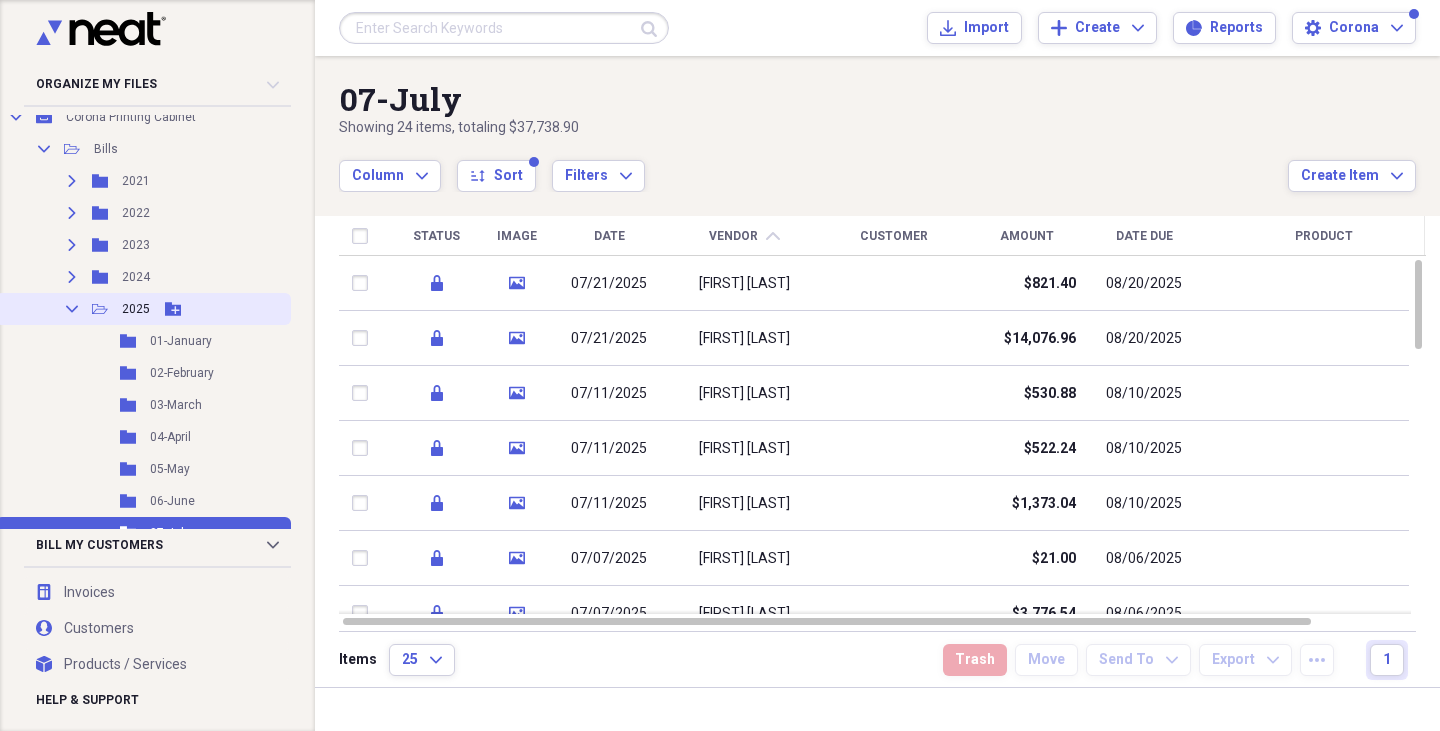 scroll, scrollTop: 139, scrollLeft: 0, axis: vertical 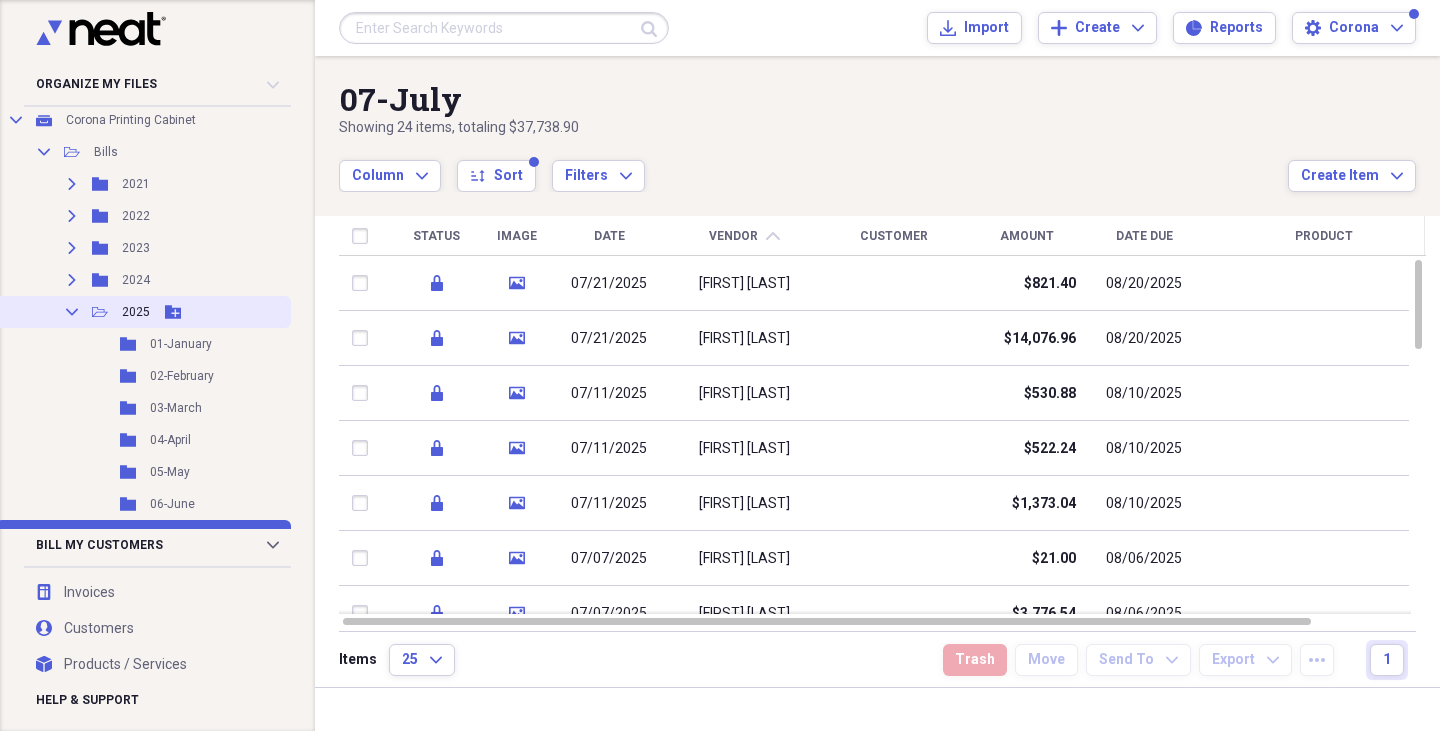 click on "Collapse" 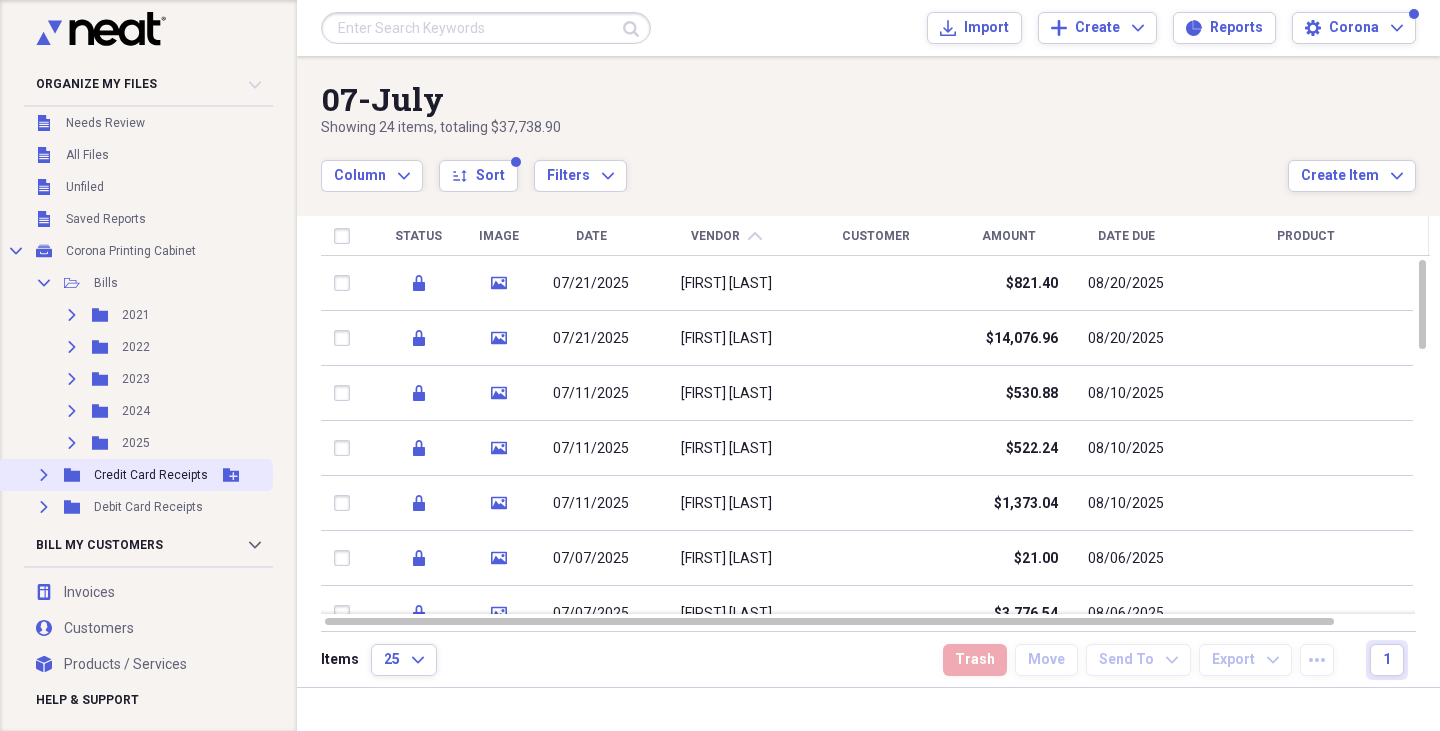scroll, scrollTop: 0, scrollLeft: 0, axis: both 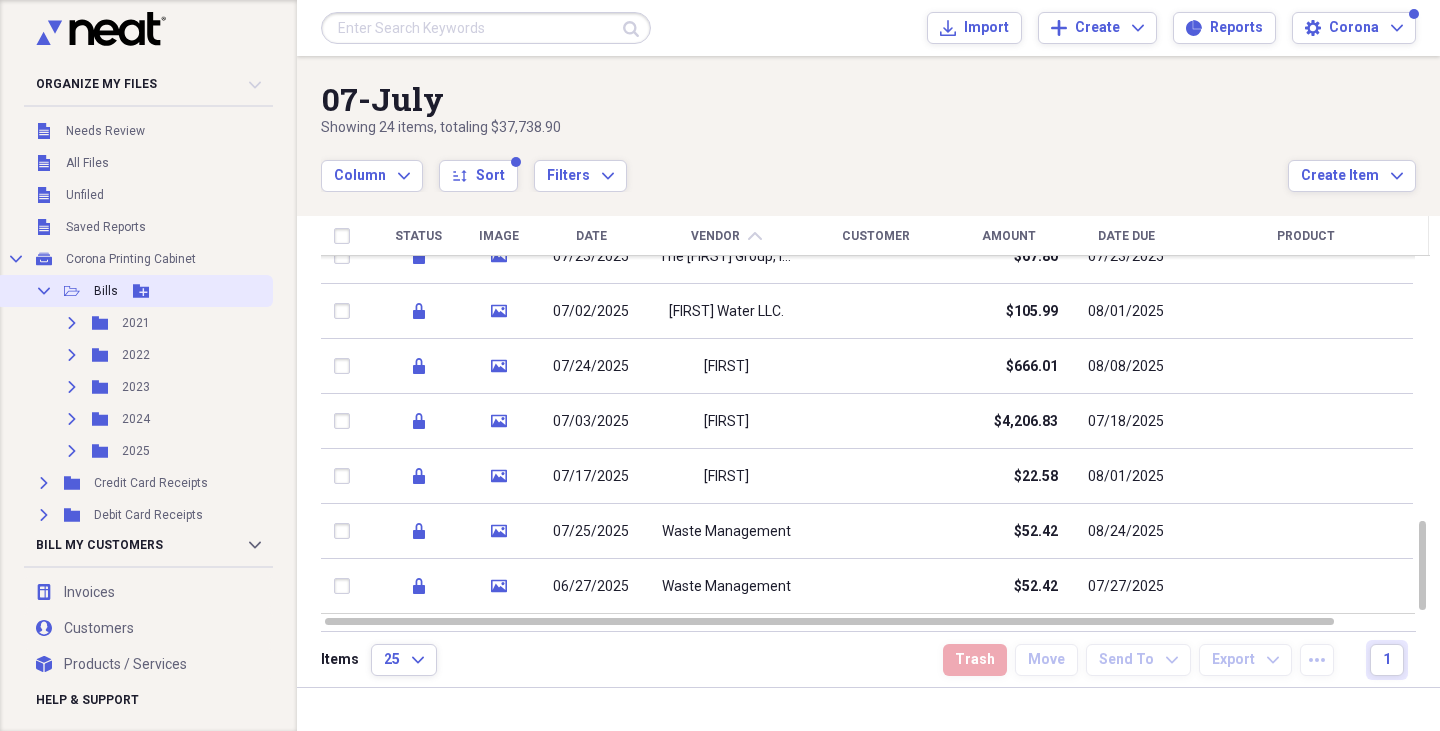 click on "Collapse Open Folder Bills Add Folder" at bounding box center [134, 291] 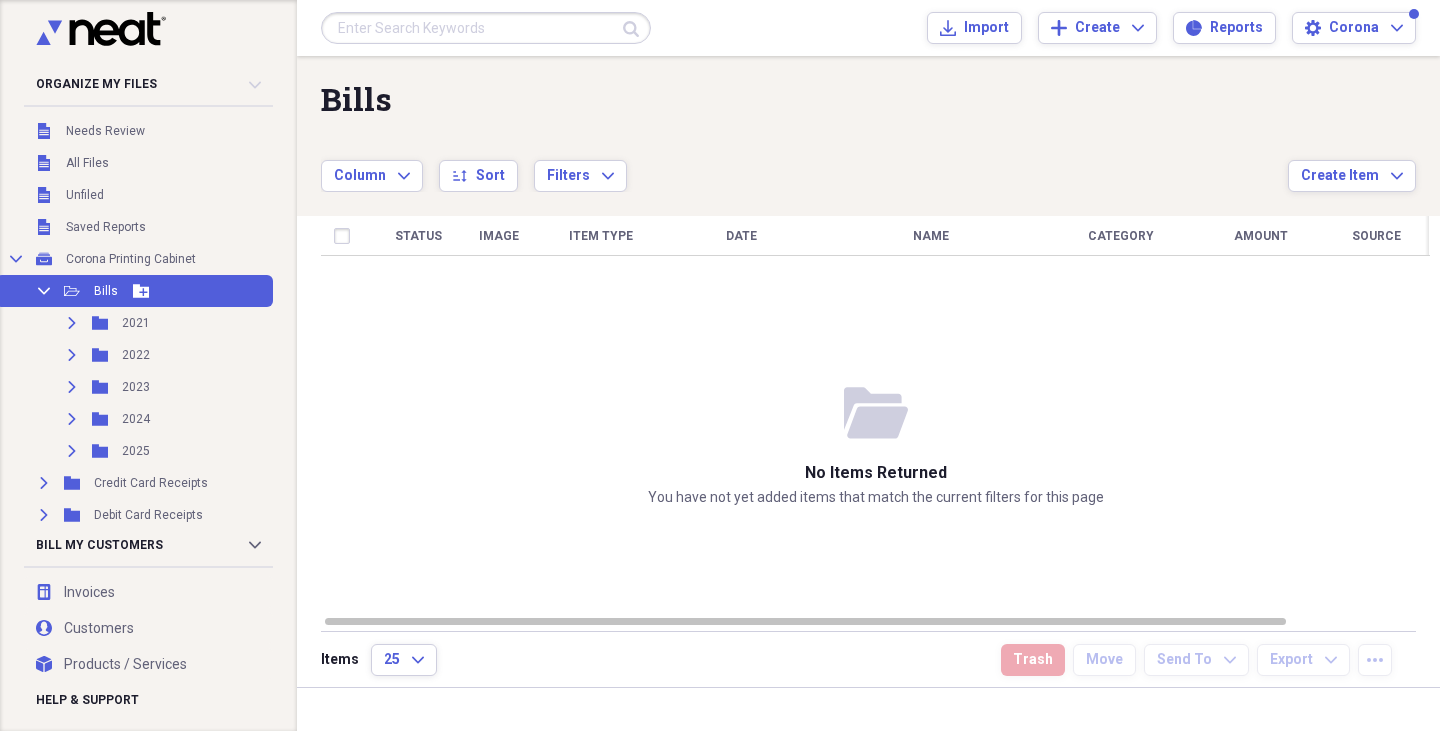 click on "Collapse" 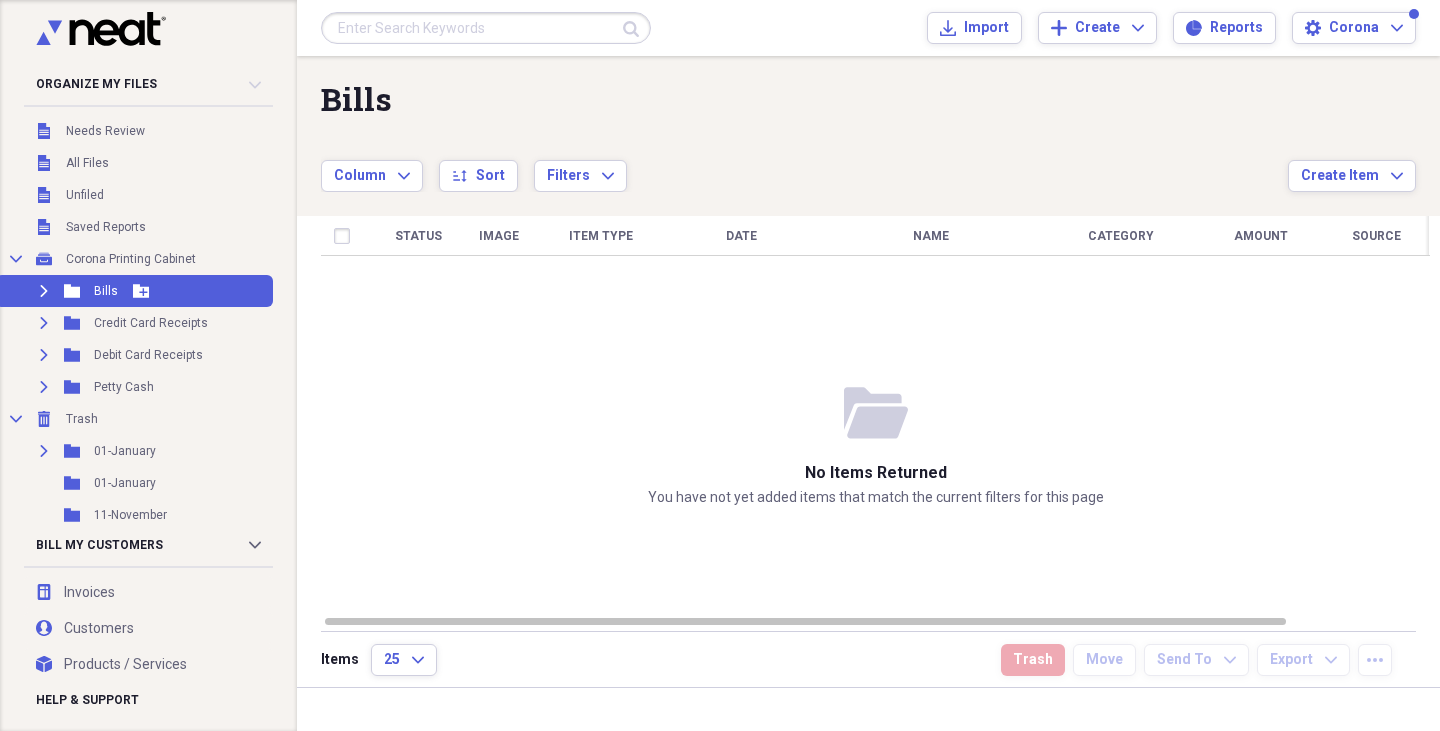 click on "Expand" 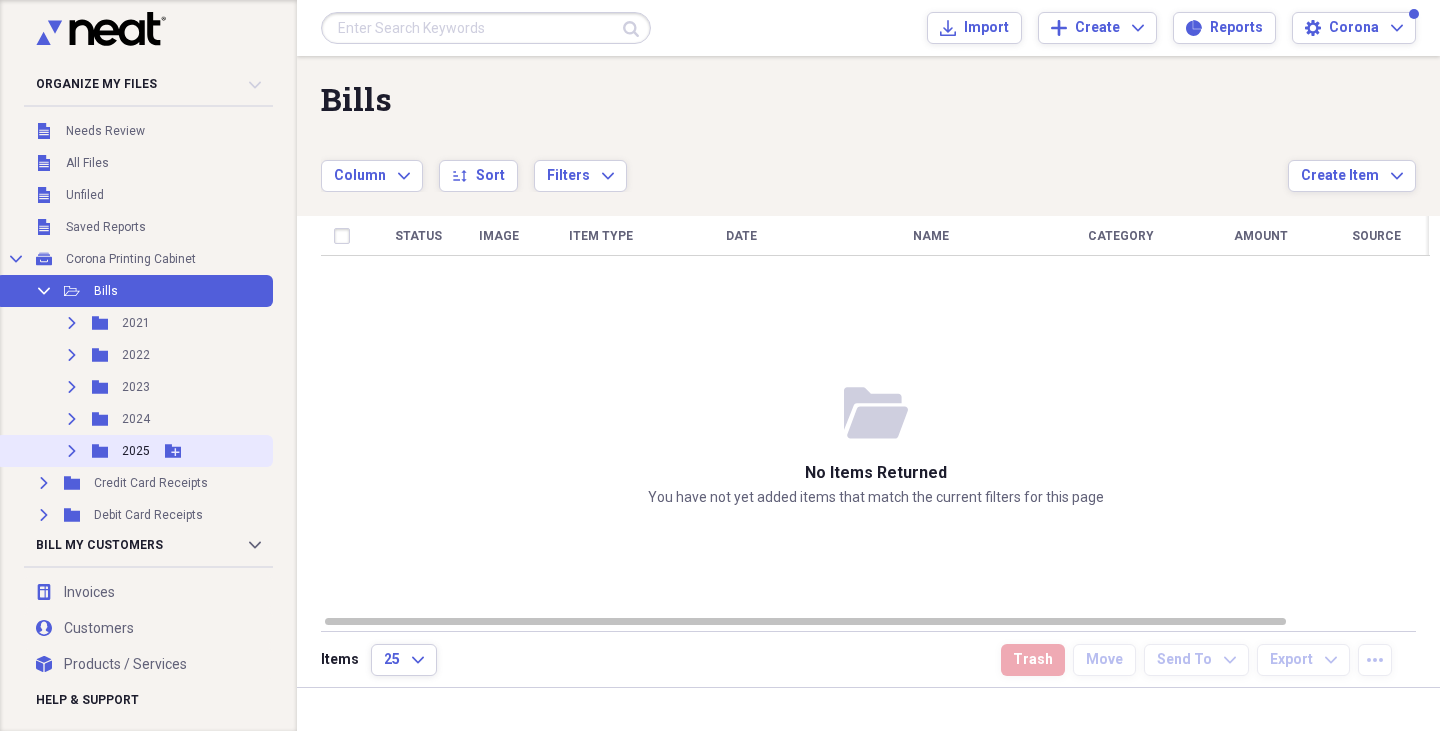 click on "Expand" at bounding box center [72, 451] 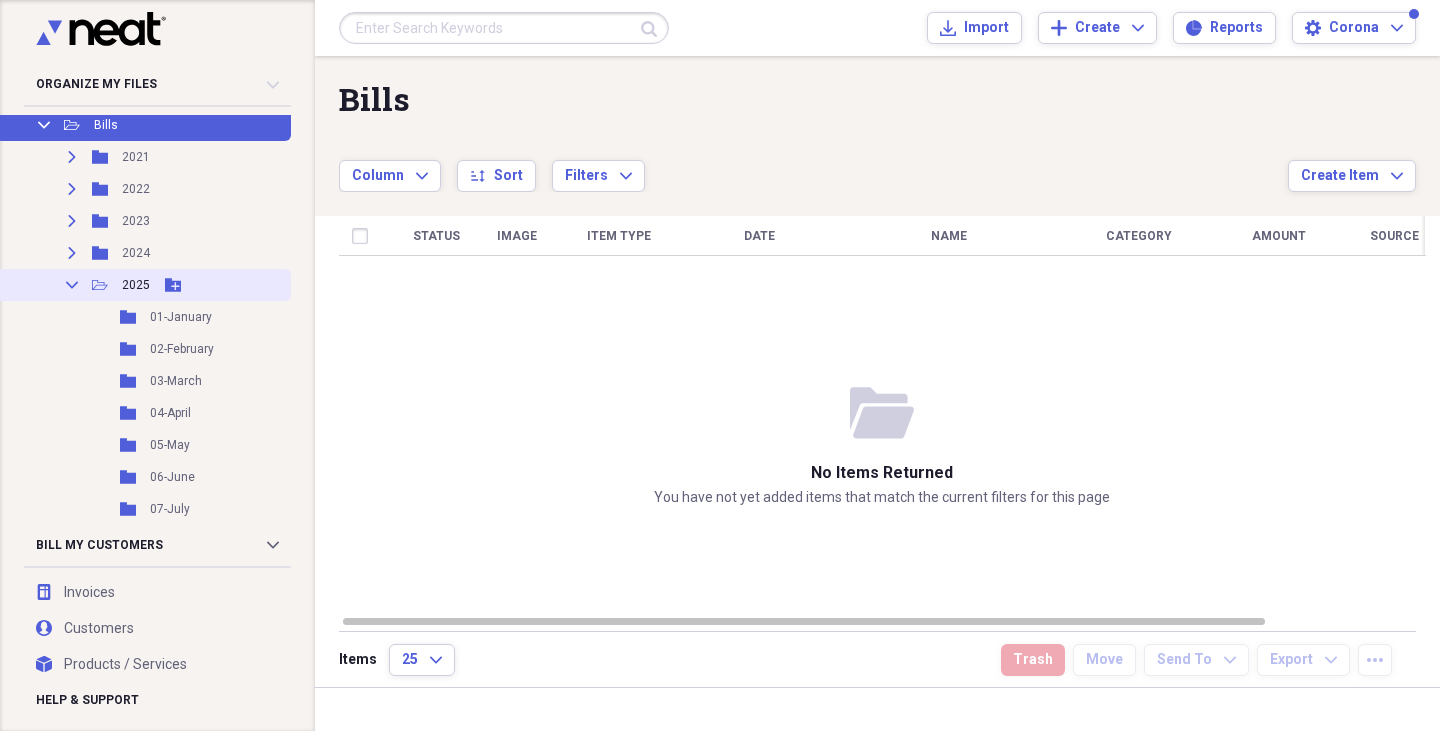 scroll, scrollTop: 168, scrollLeft: 0, axis: vertical 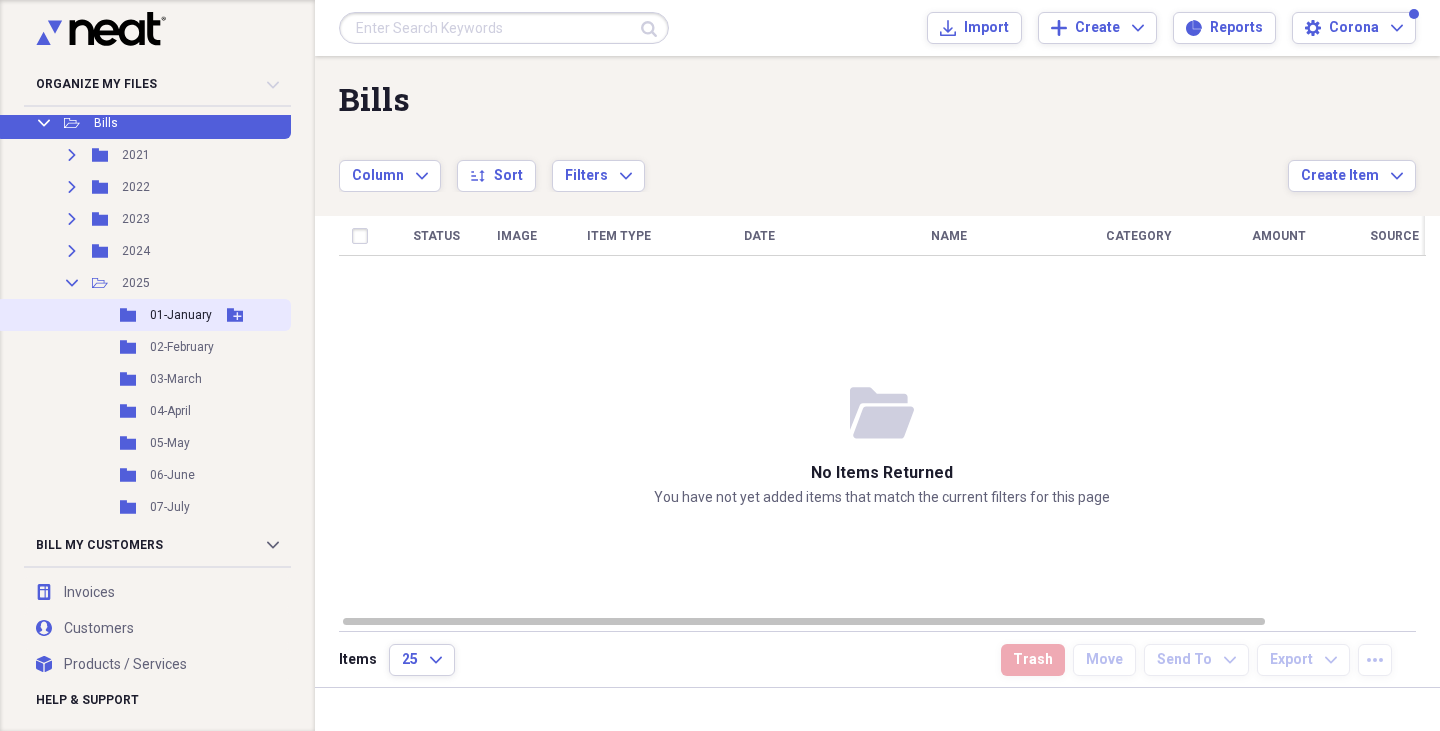 click on "Folder 01-[MONTH] Add Folder" at bounding box center [143, 315] 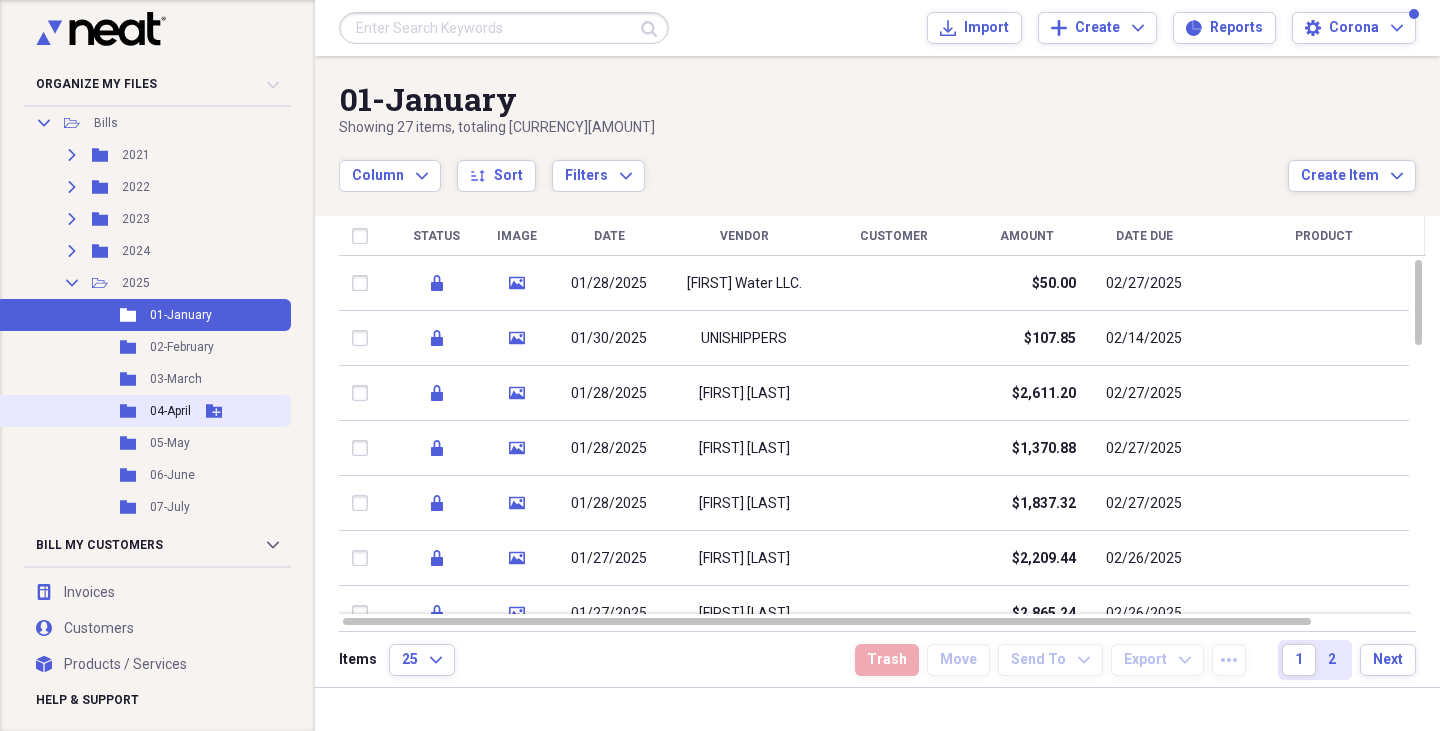 click on "Folder 04-[MONTH] Add Folder" at bounding box center [143, 411] 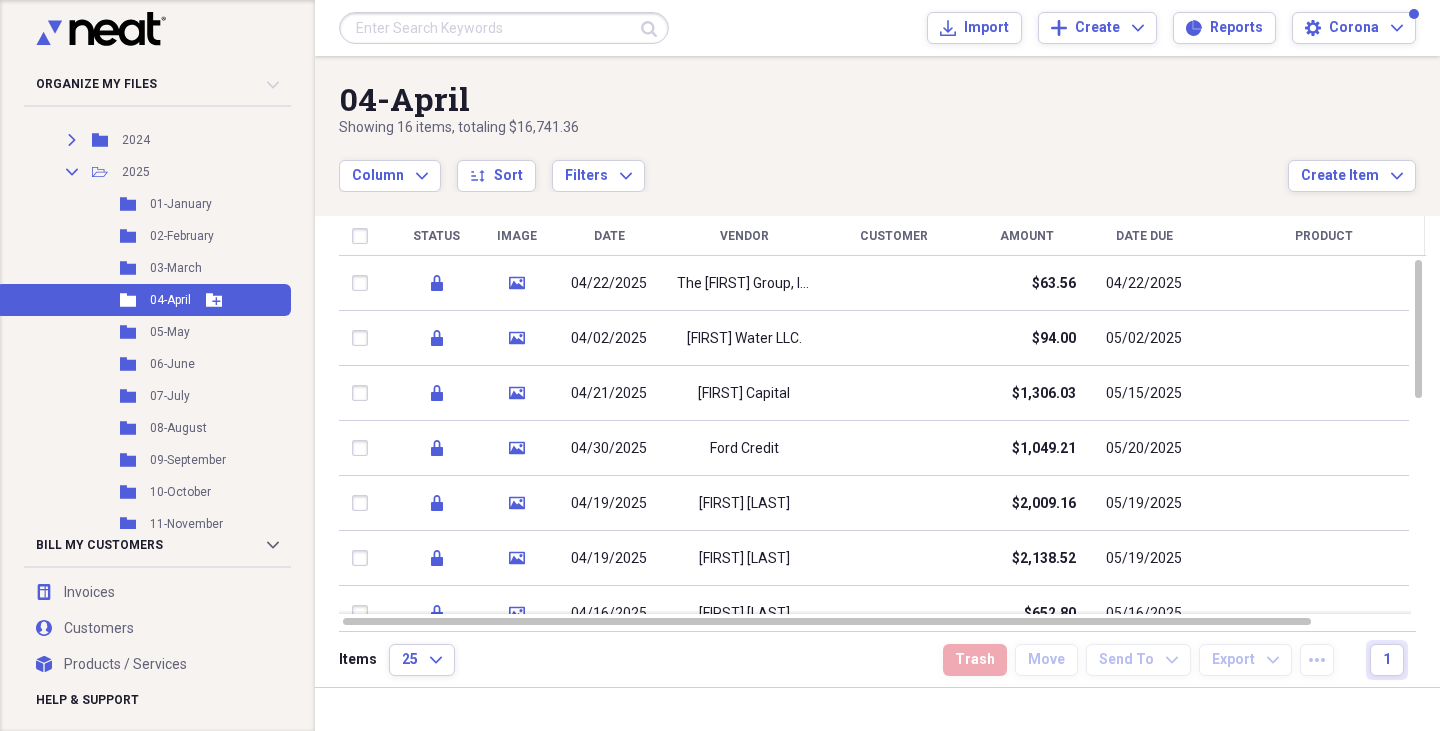 scroll, scrollTop: 280, scrollLeft: 0, axis: vertical 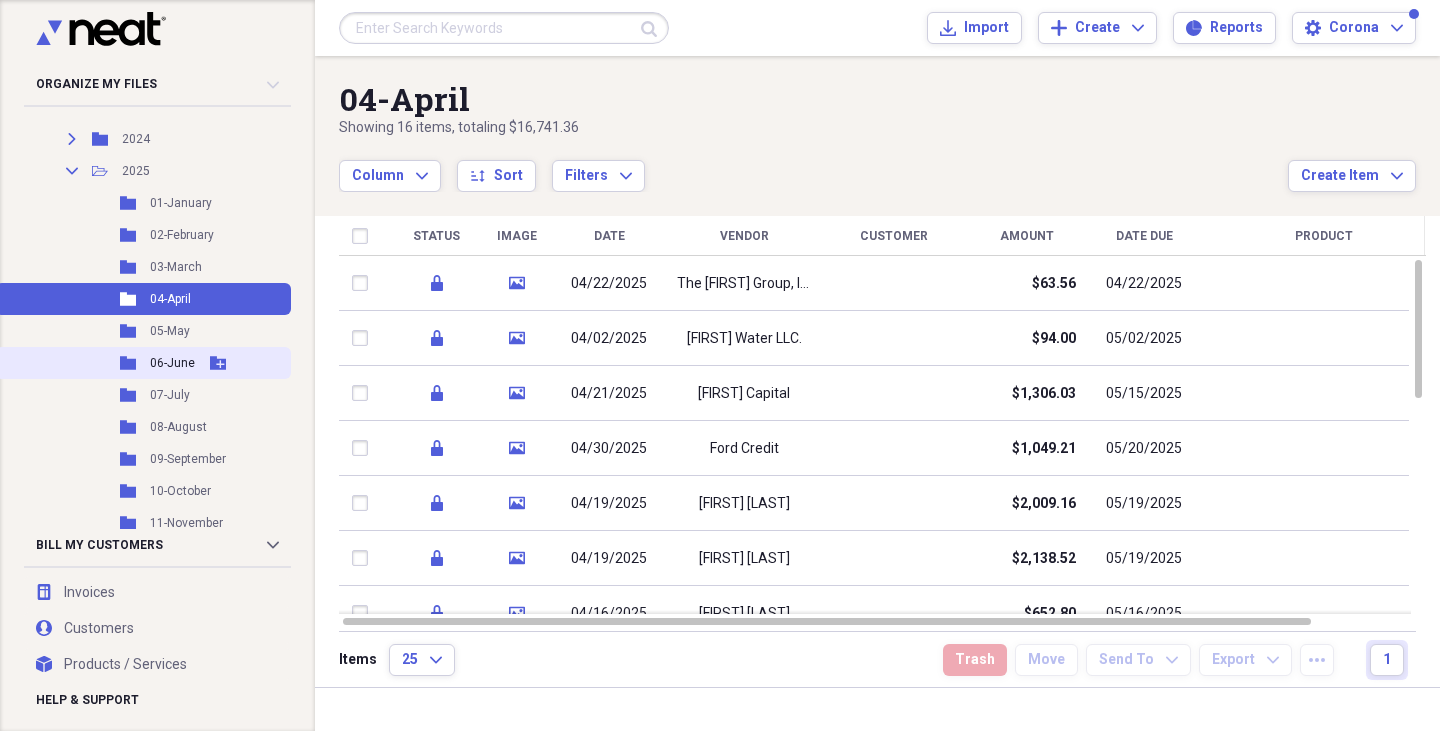 click on "06-June" at bounding box center [172, 363] 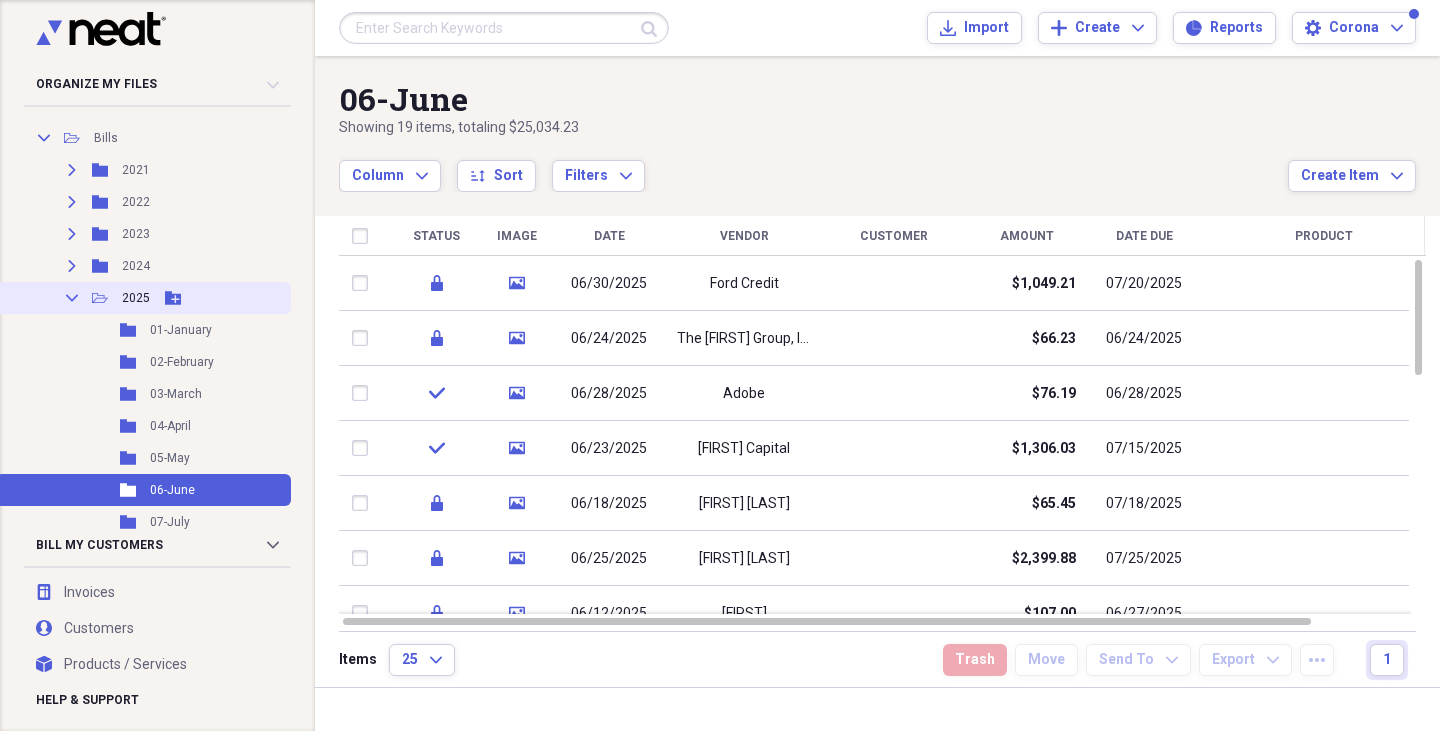 scroll, scrollTop: 152, scrollLeft: 0, axis: vertical 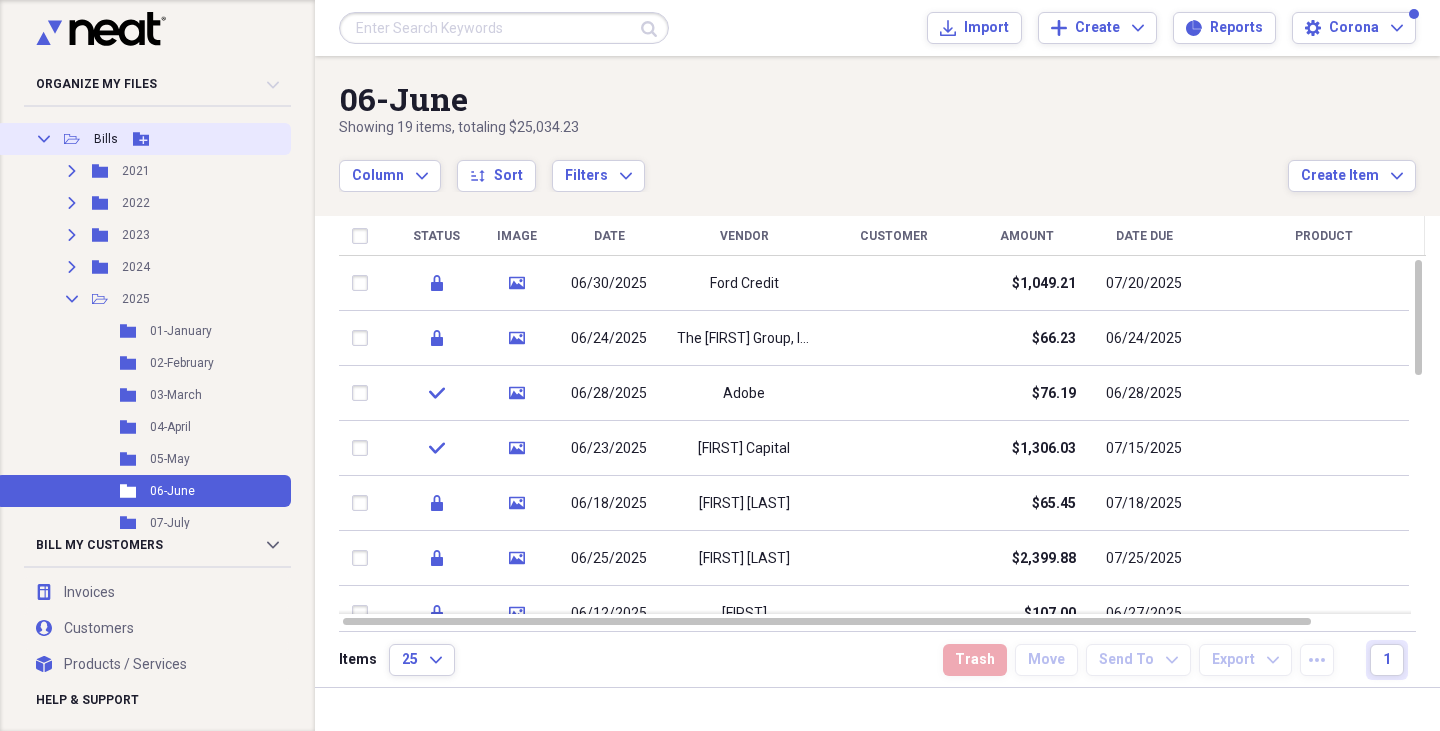click on "Collapse" at bounding box center (44, 139) 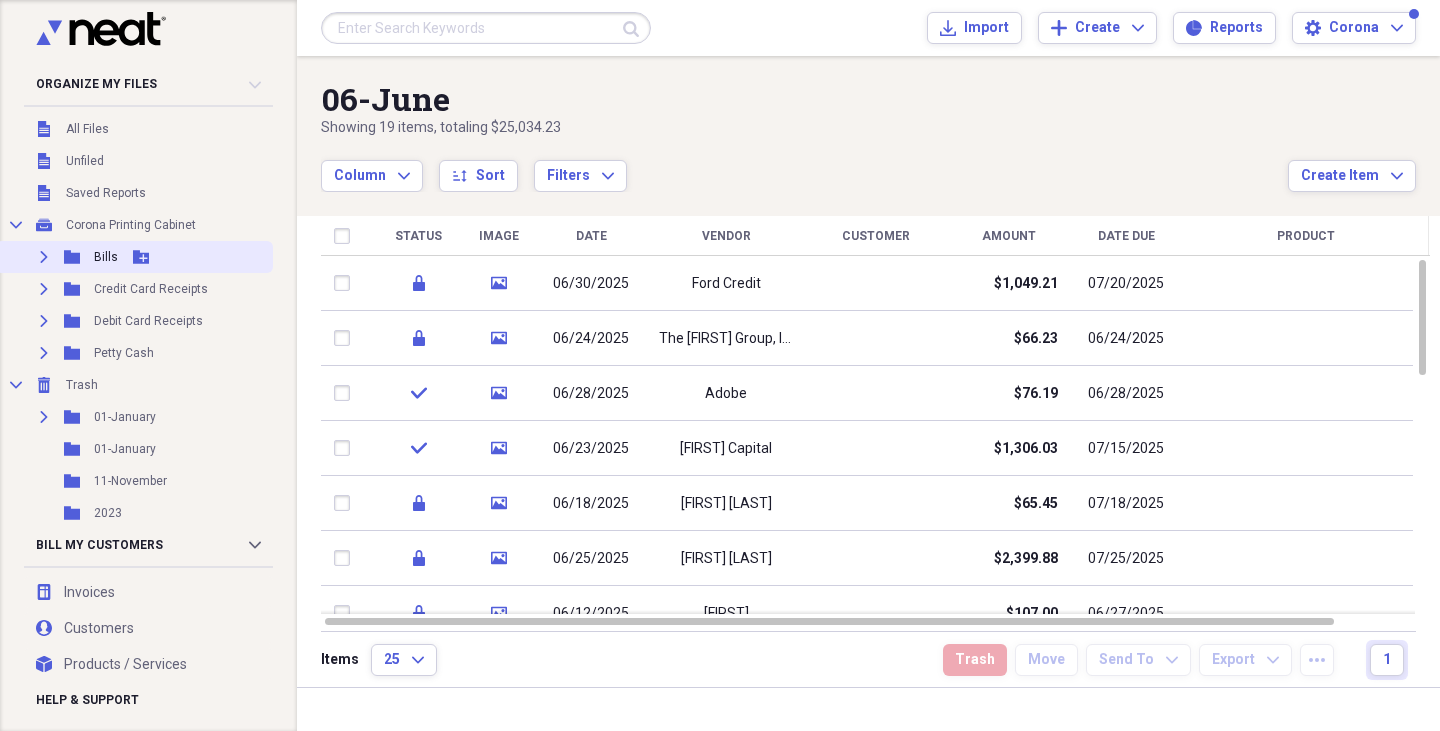 scroll, scrollTop: 33, scrollLeft: 0, axis: vertical 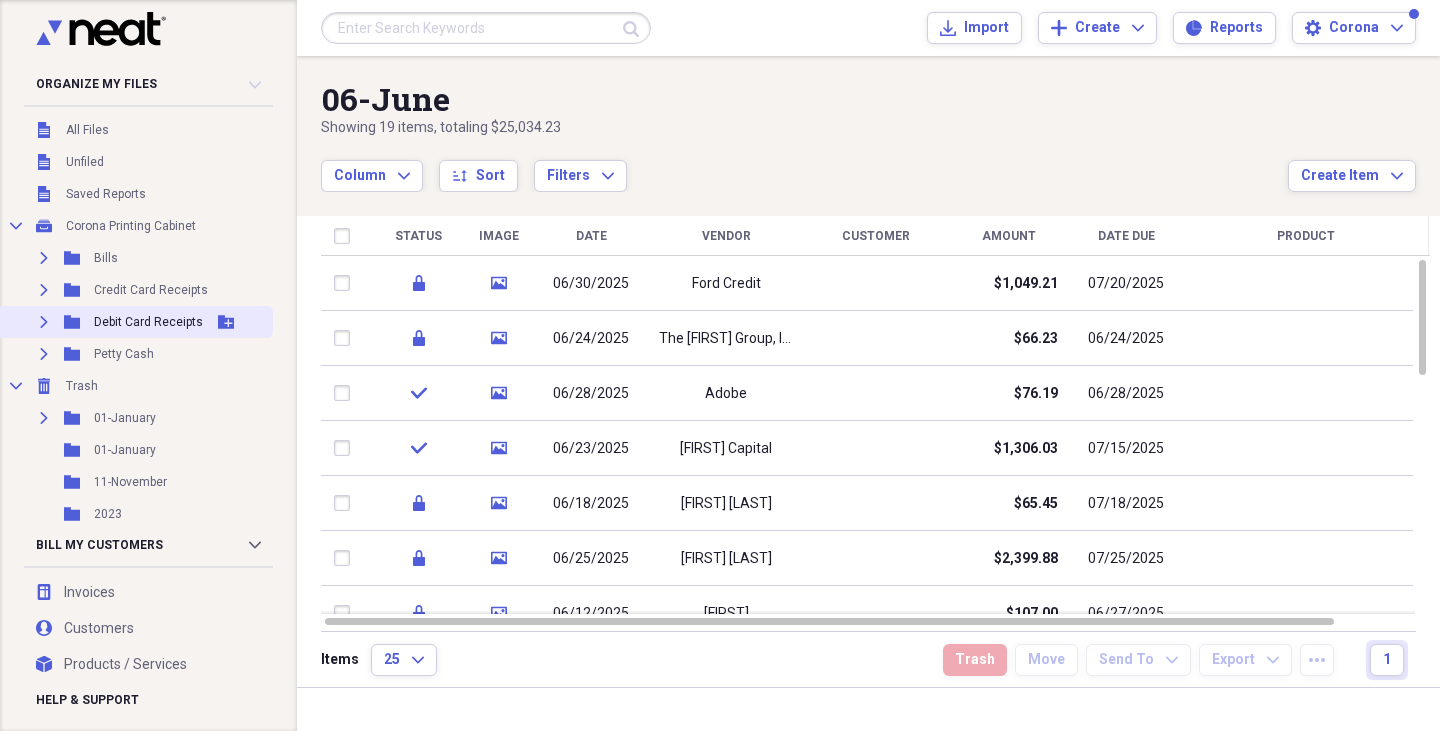 click 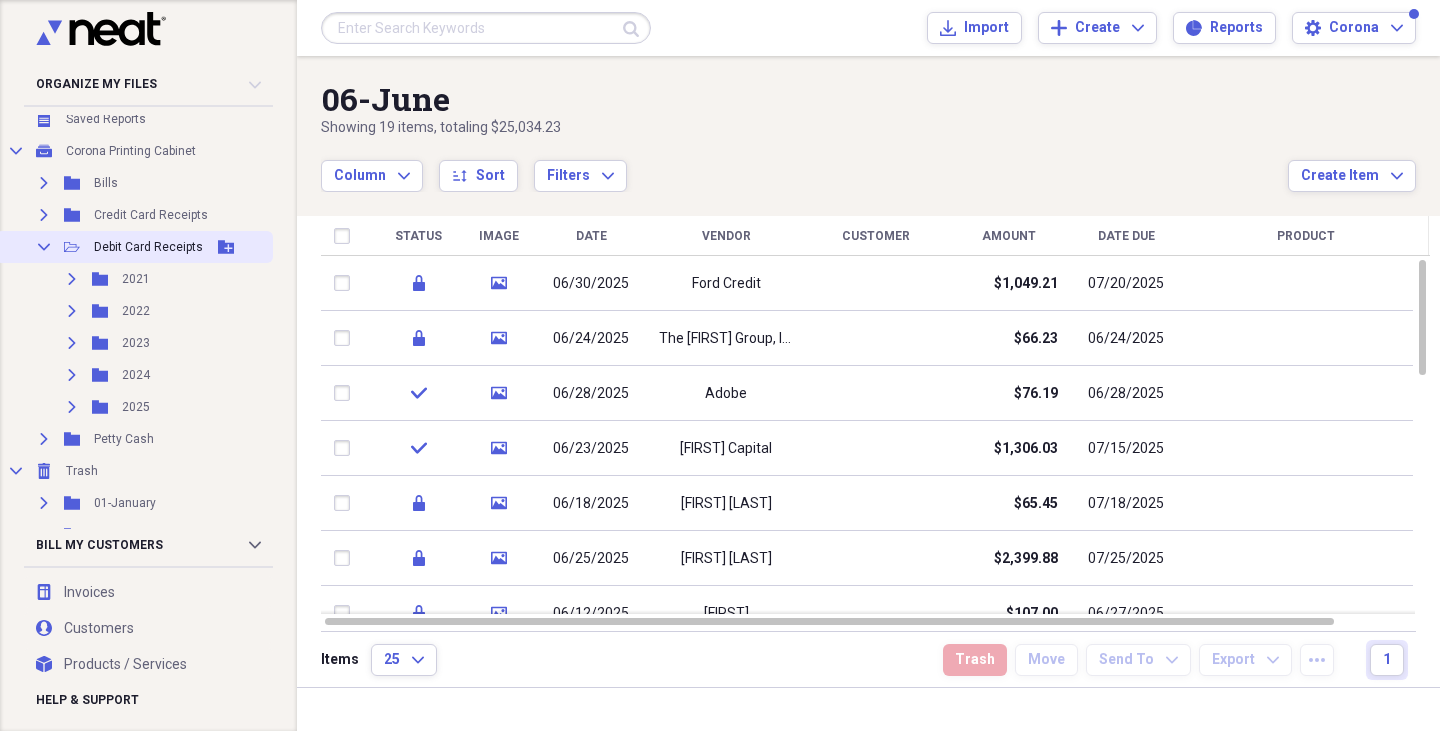 scroll, scrollTop: 109, scrollLeft: 0, axis: vertical 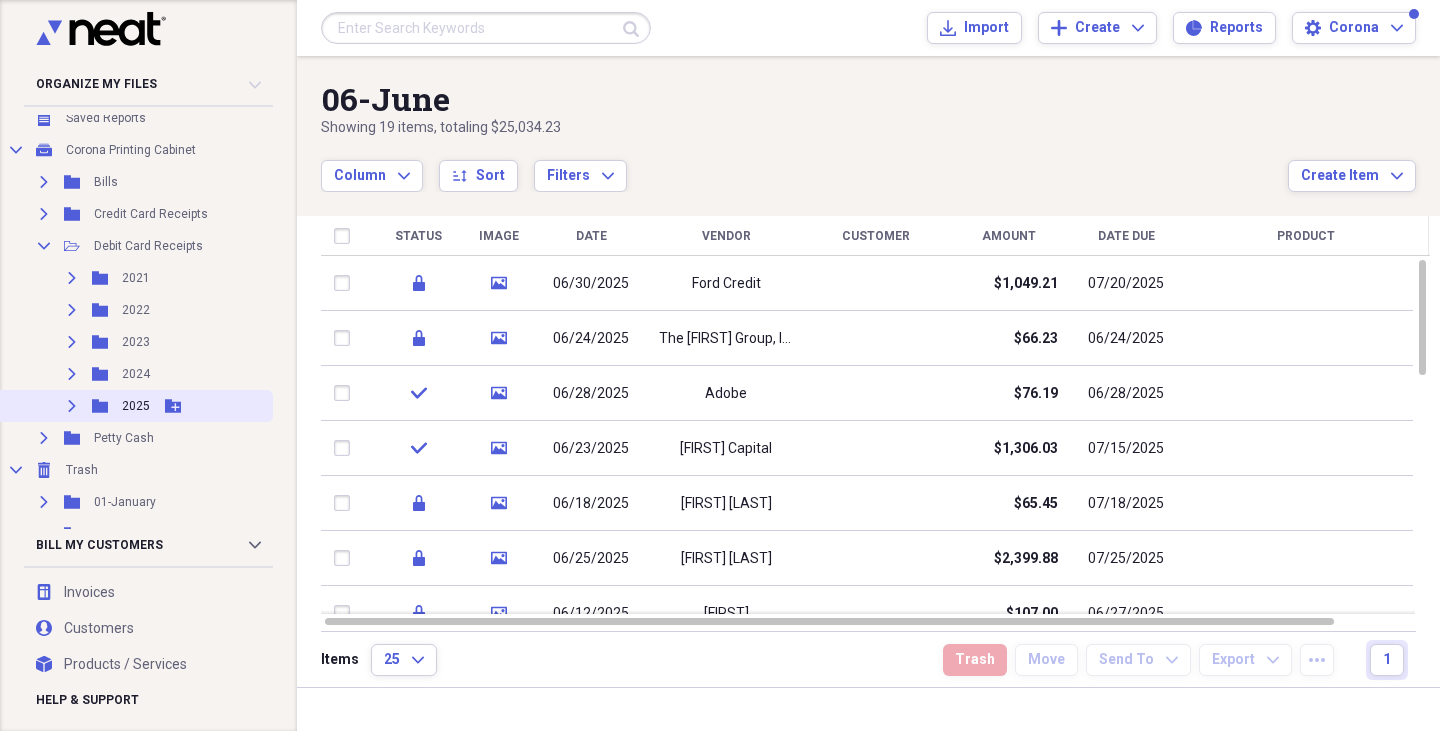 click on "Expand" at bounding box center [72, 406] 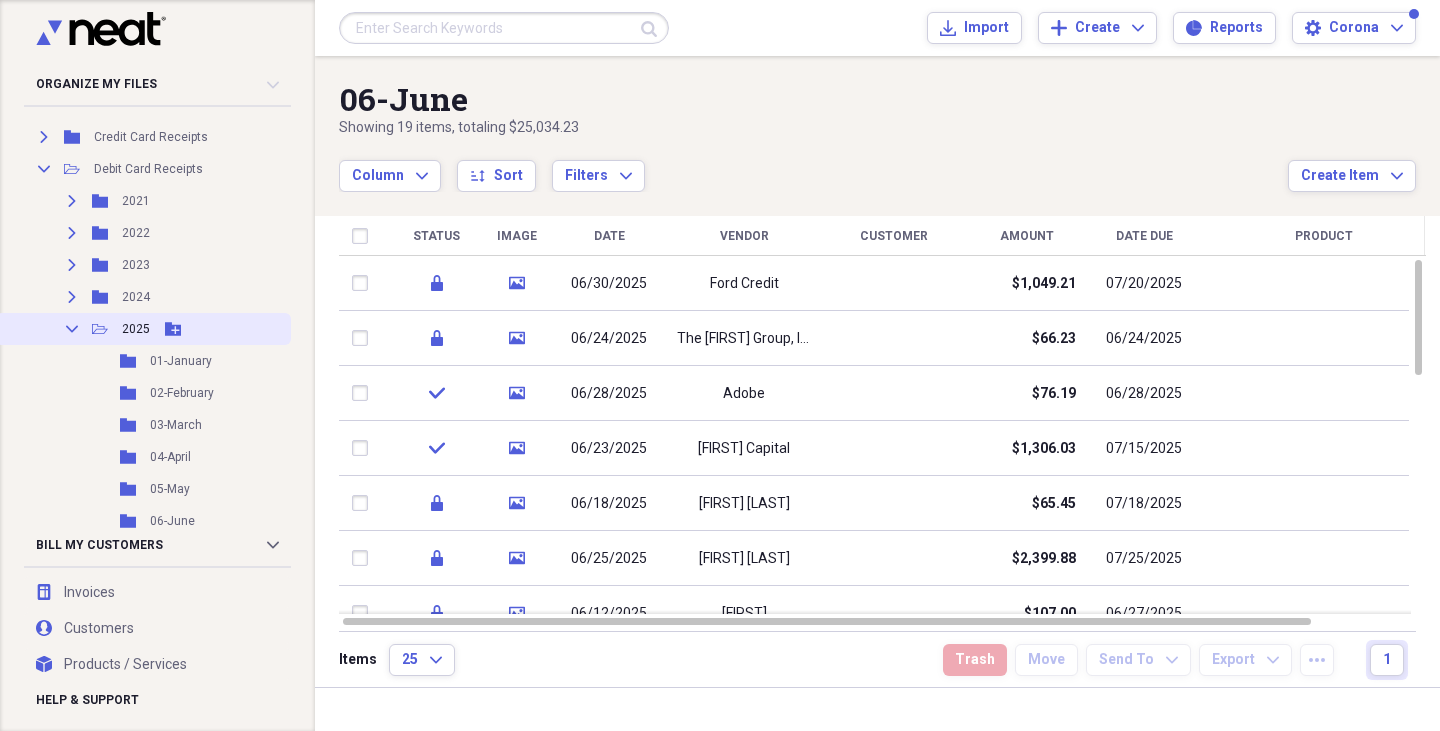 scroll, scrollTop: 191, scrollLeft: 0, axis: vertical 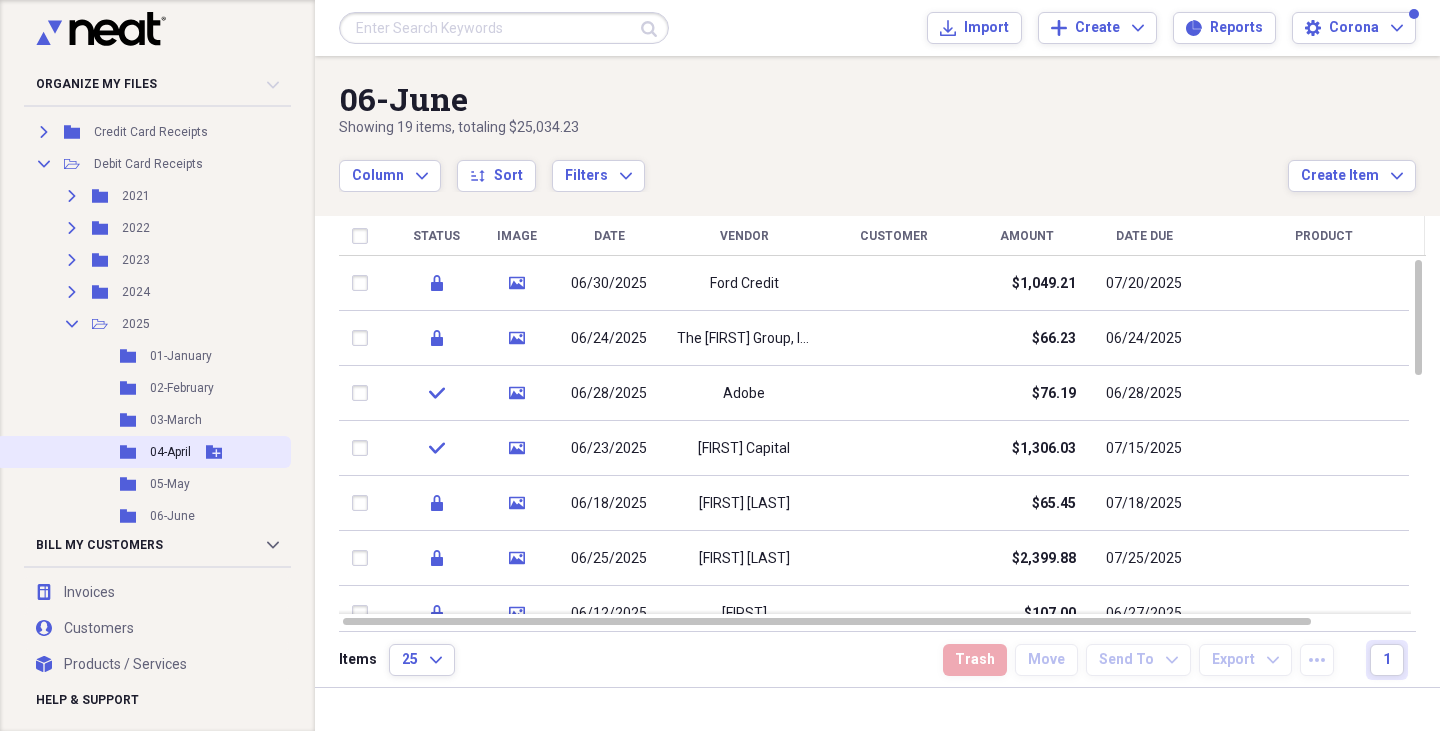 click on "04-April" at bounding box center [170, 452] 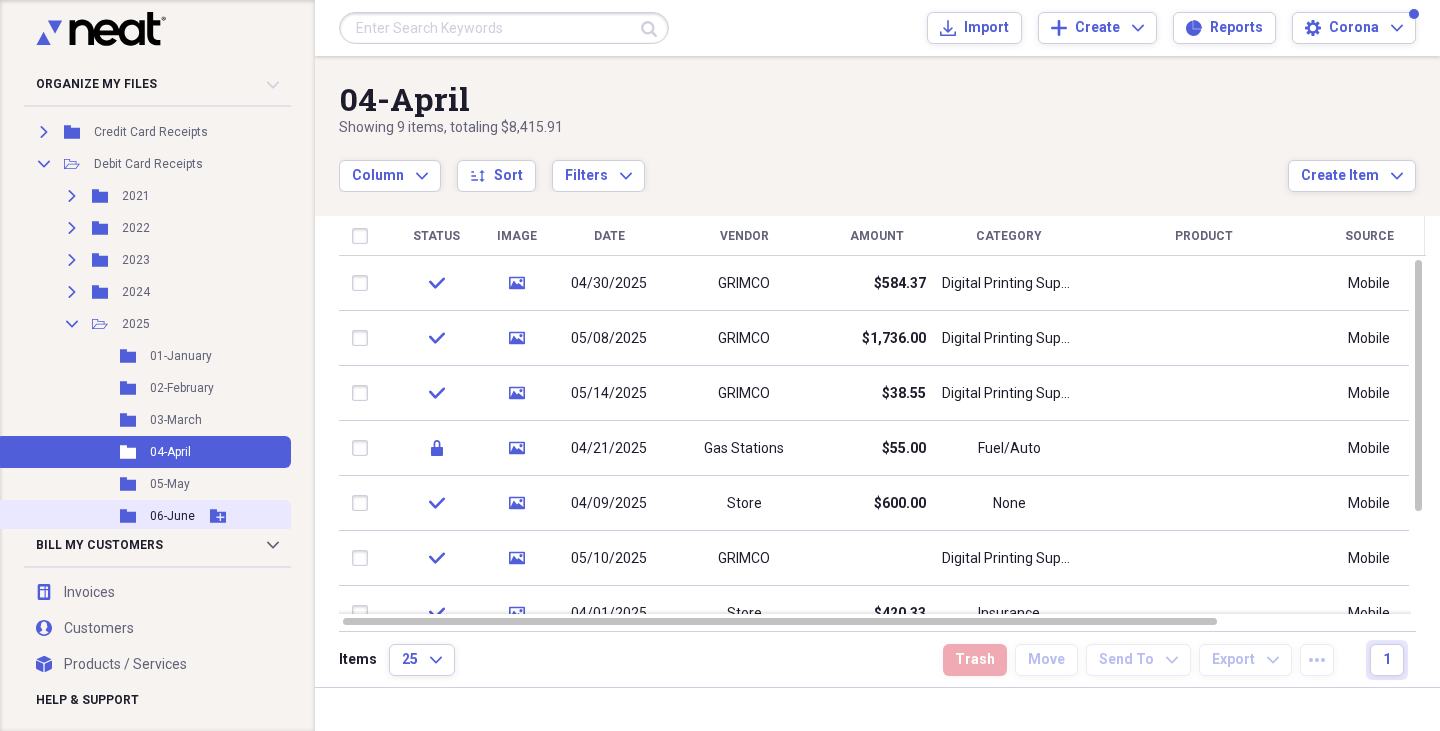 click on "06-June" at bounding box center [172, 516] 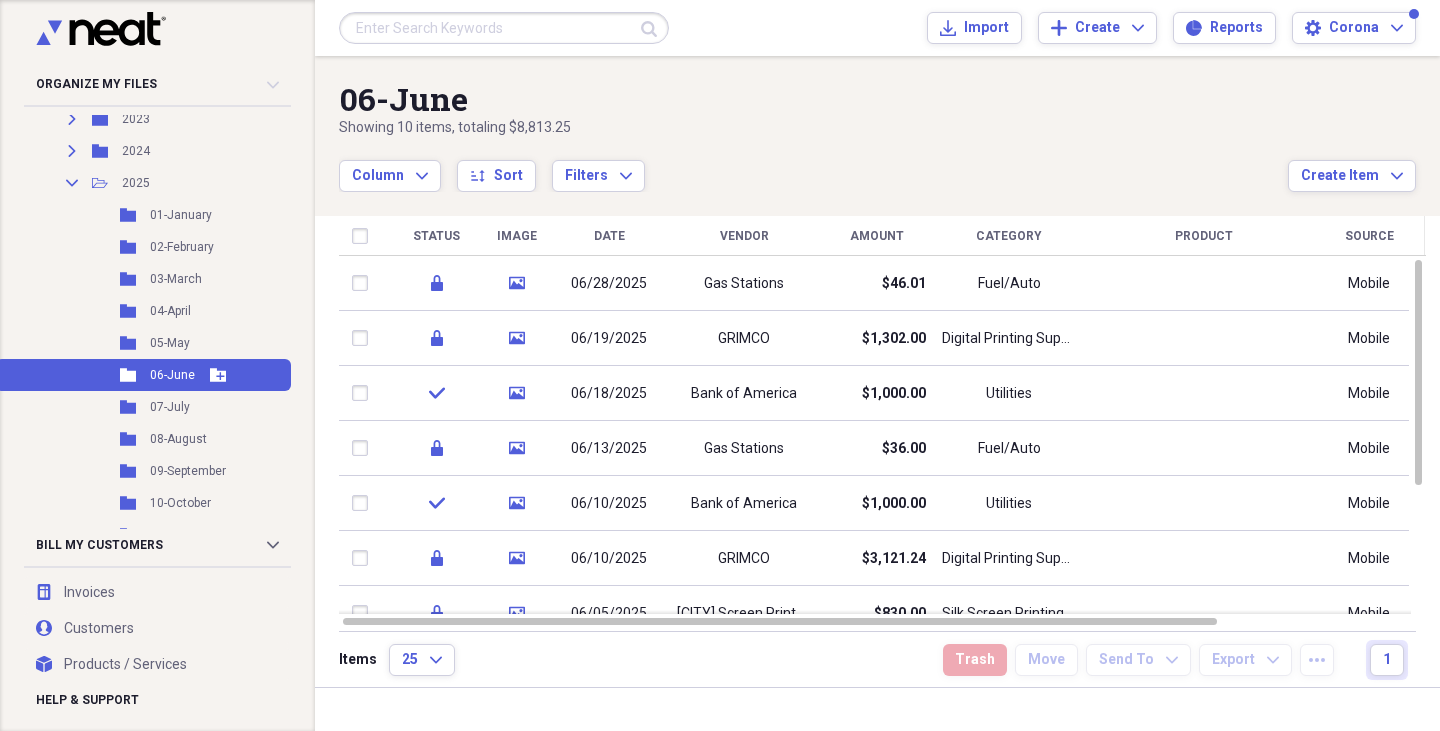 scroll, scrollTop: 335, scrollLeft: 0, axis: vertical 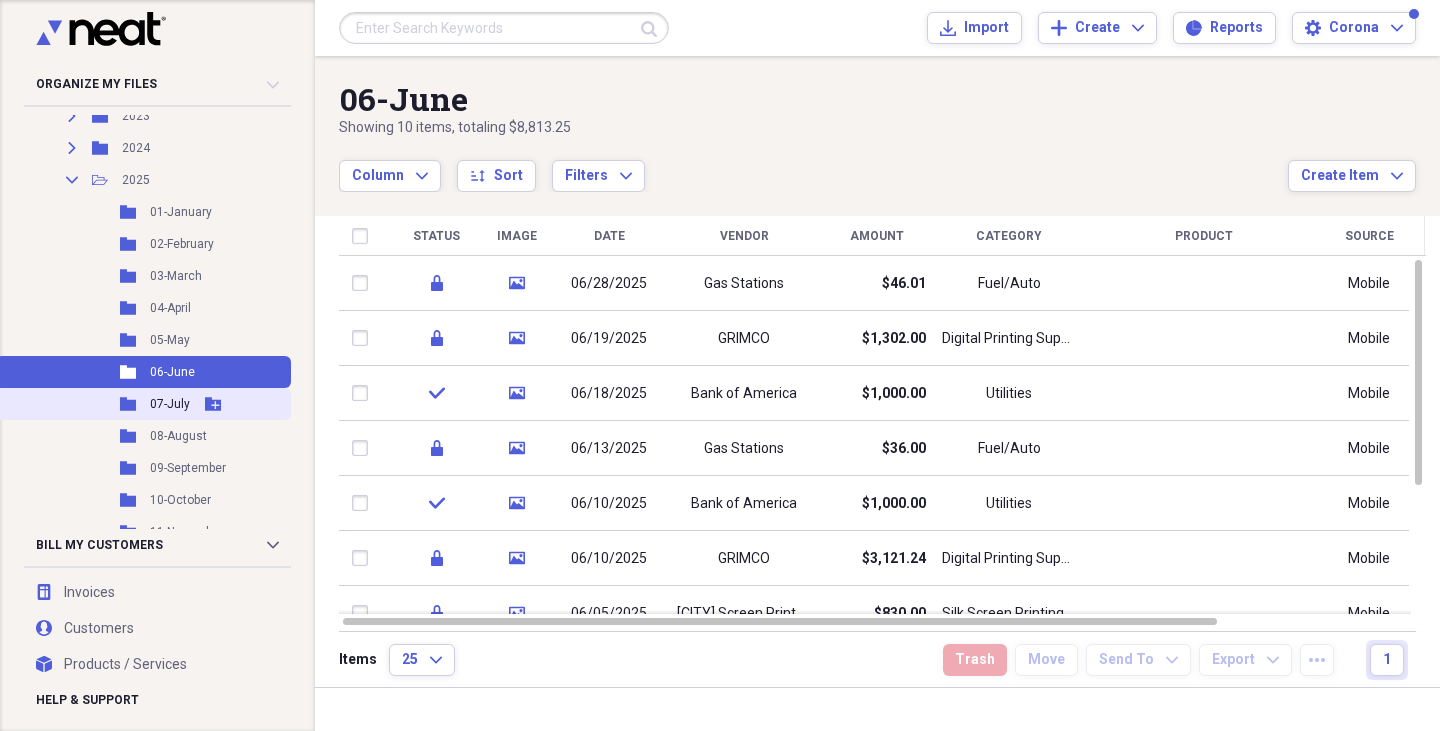 click on "07-July" at bounding box center [170, 404] 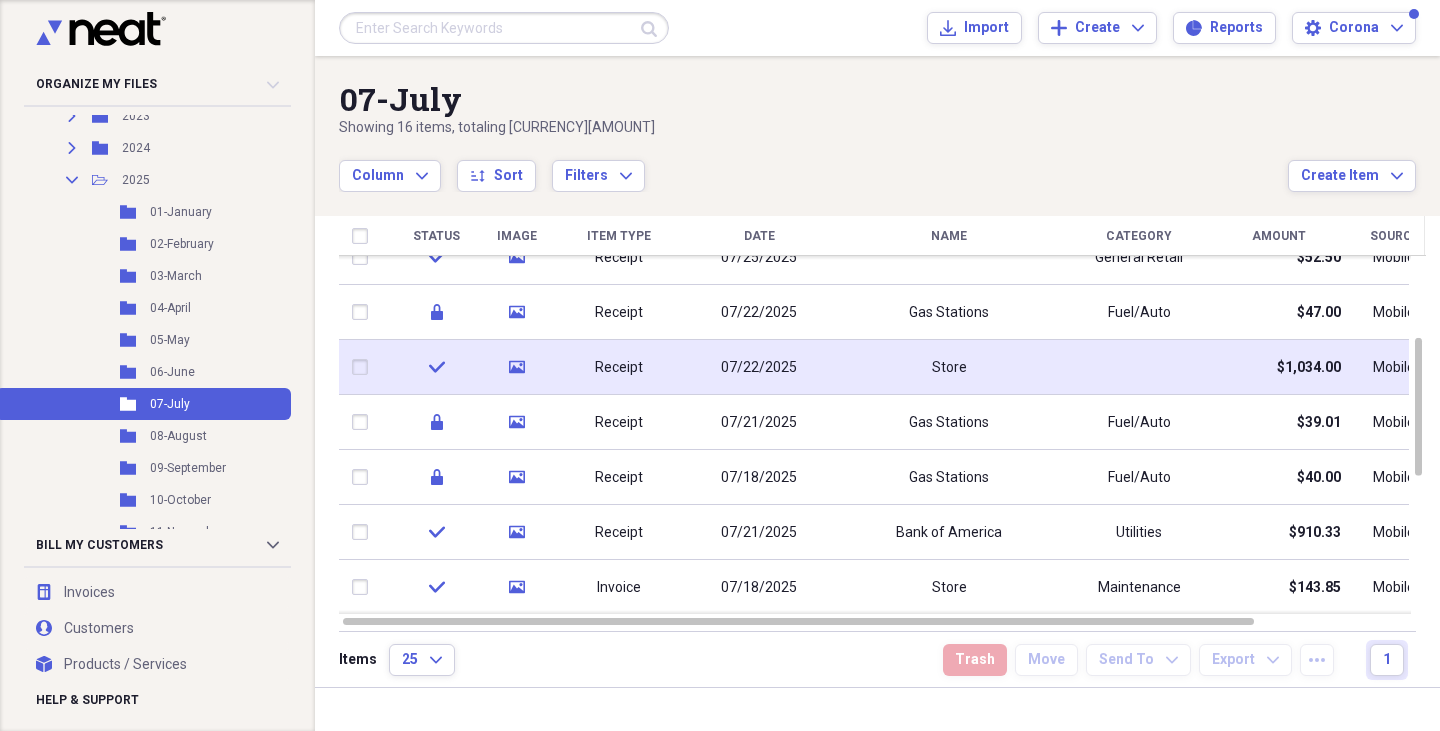 click on "07/22/2025" at bounding box center [759, 367] 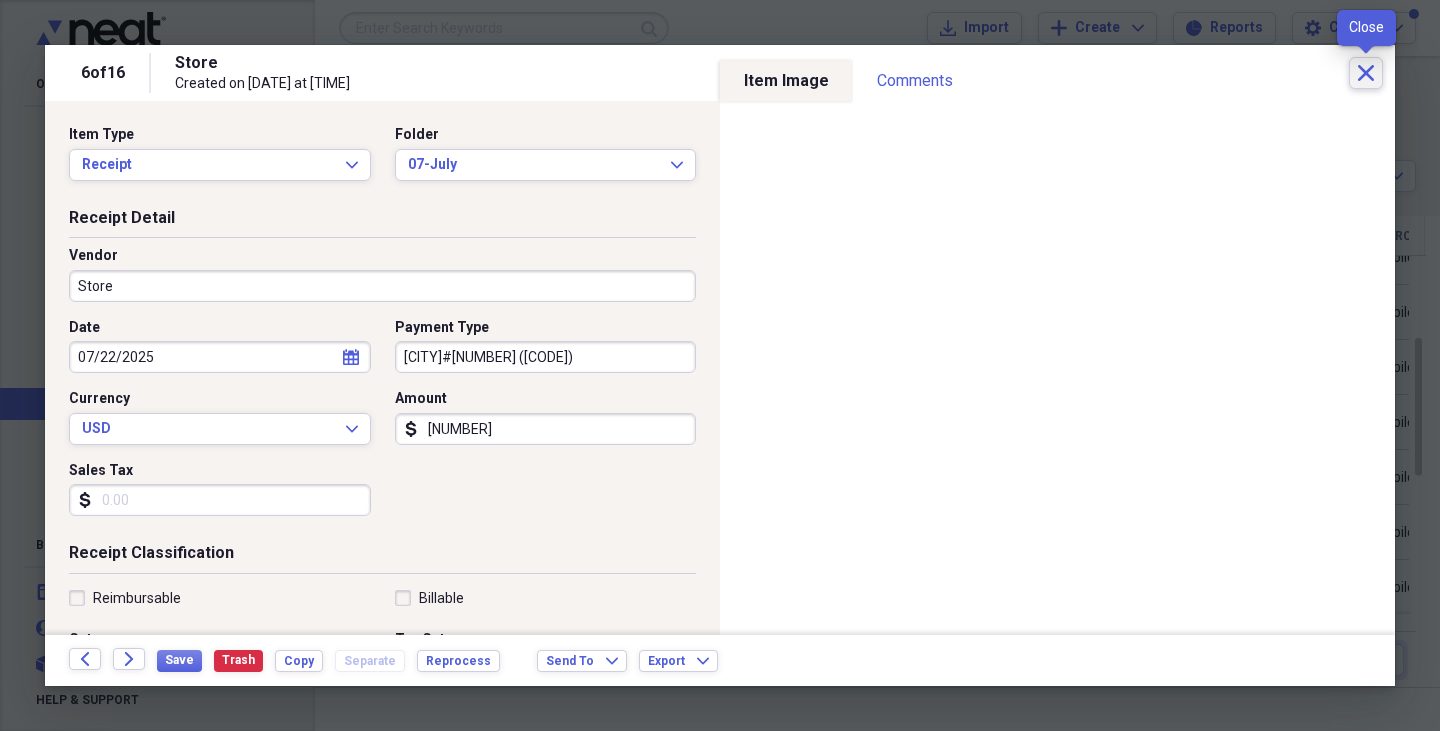 click on "Close" 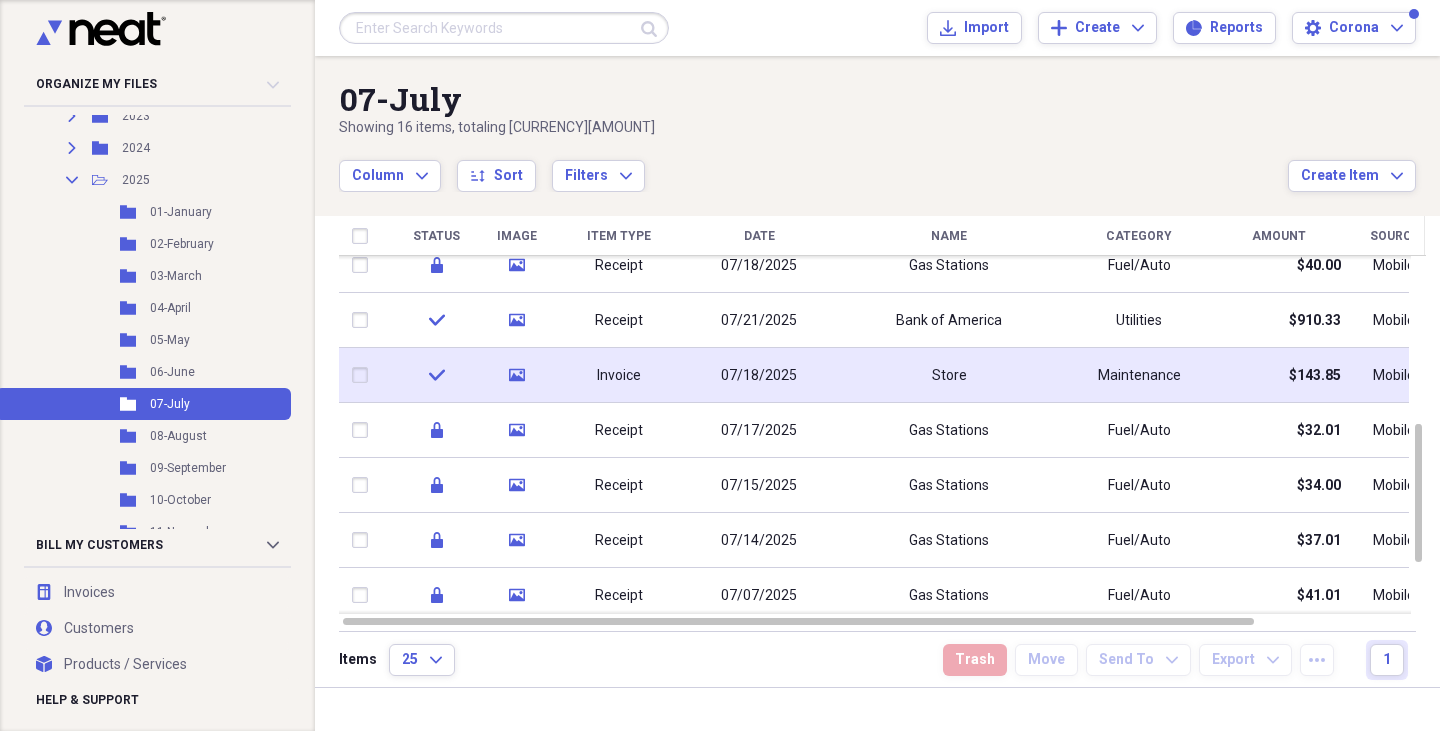 click on "Store" at bounding box center (949, 375) 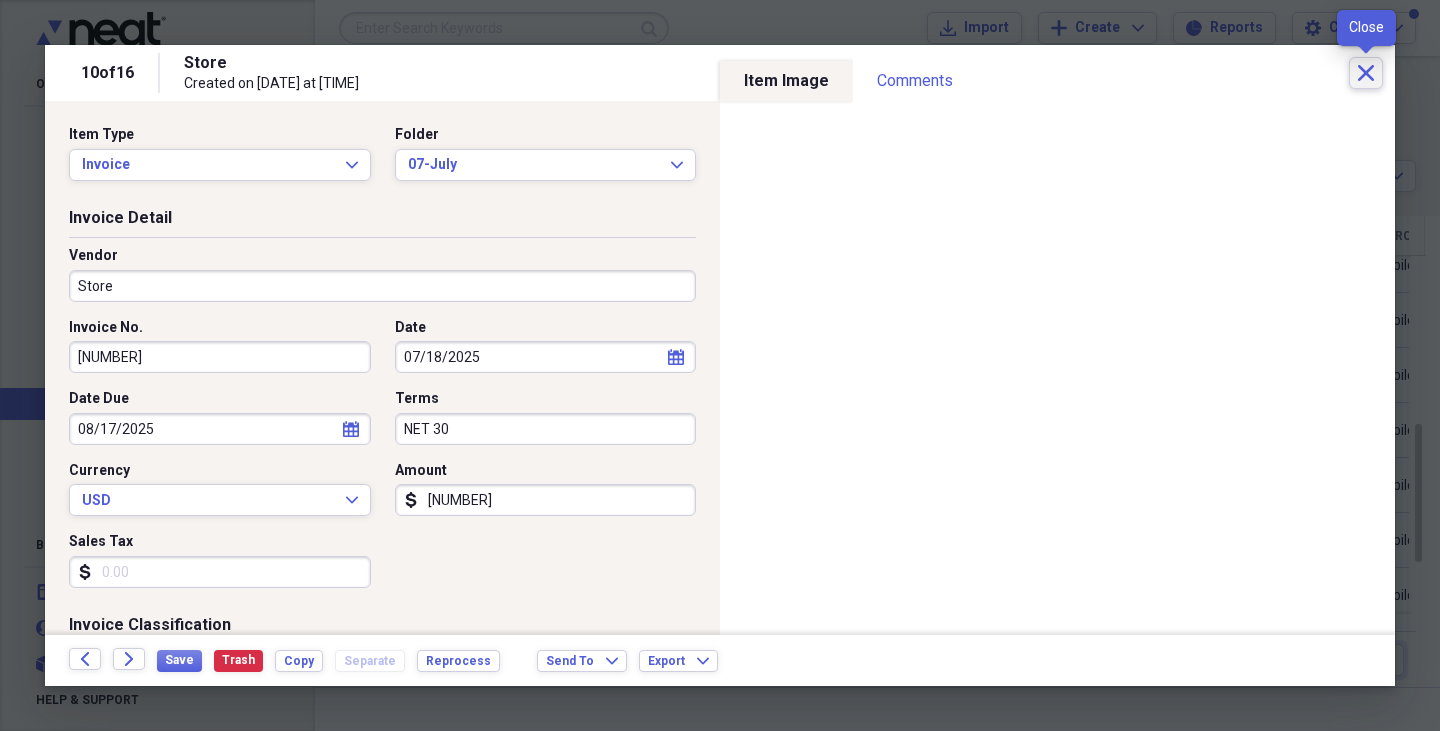 click on "Close" at bounding box center (1366, 73) 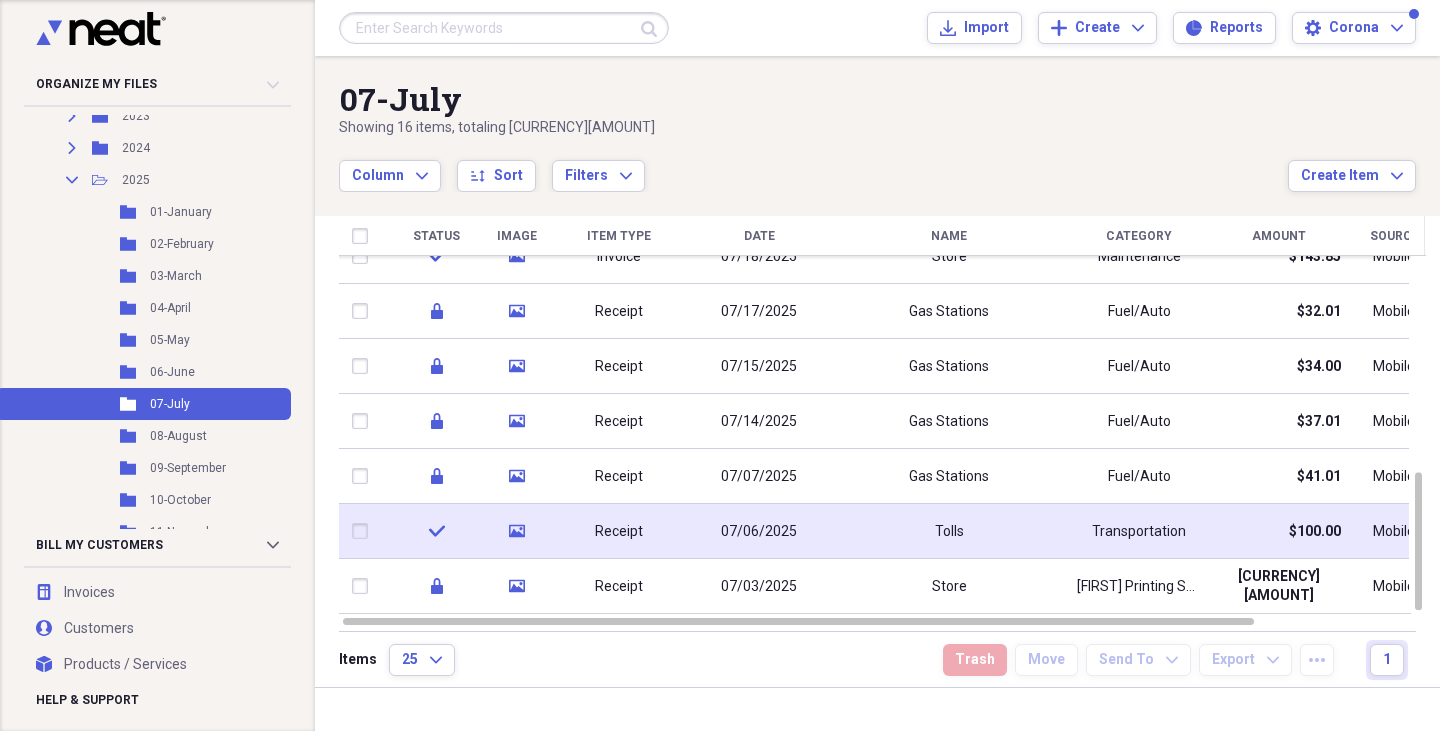 click on "Tolls" at bounding box center [949, 531] 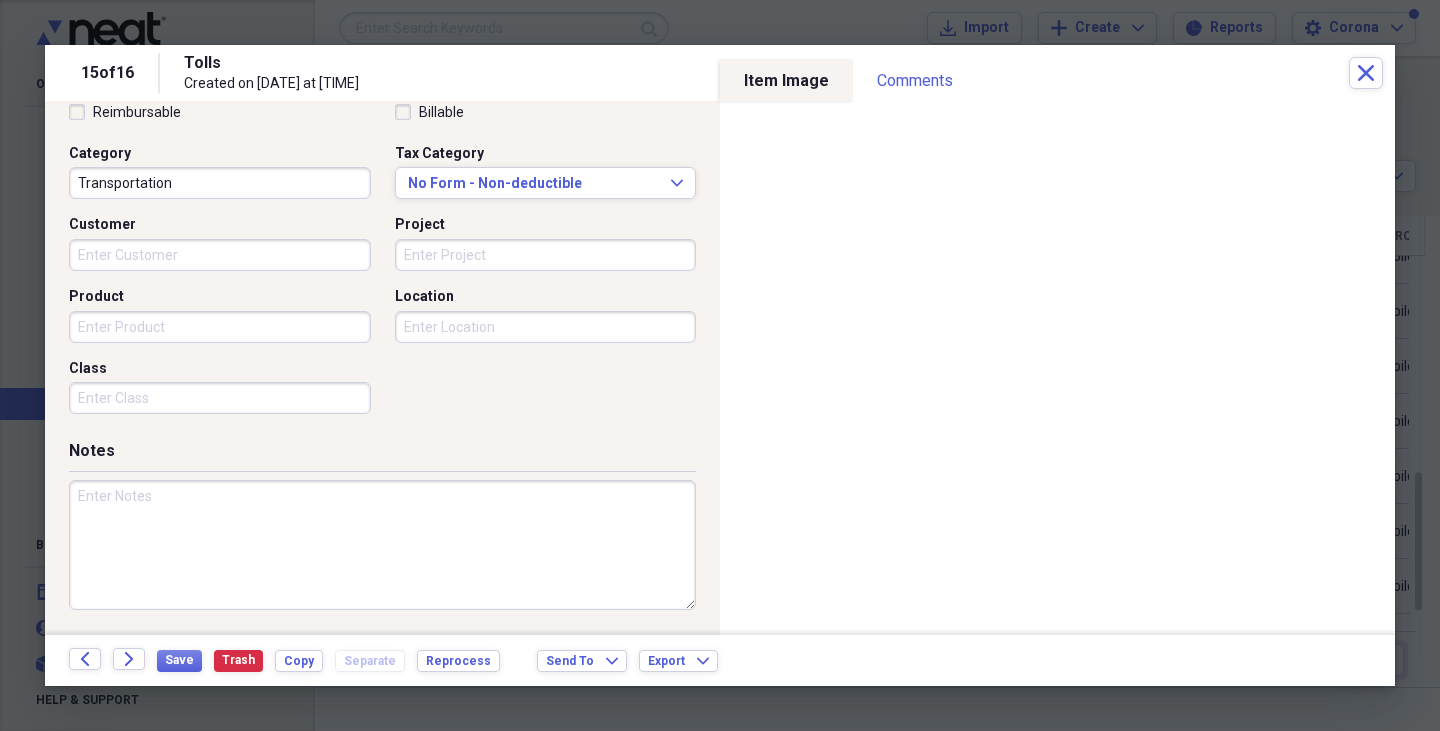 scroll, scrollTop: 0, scrollLeft: 0, axis: both 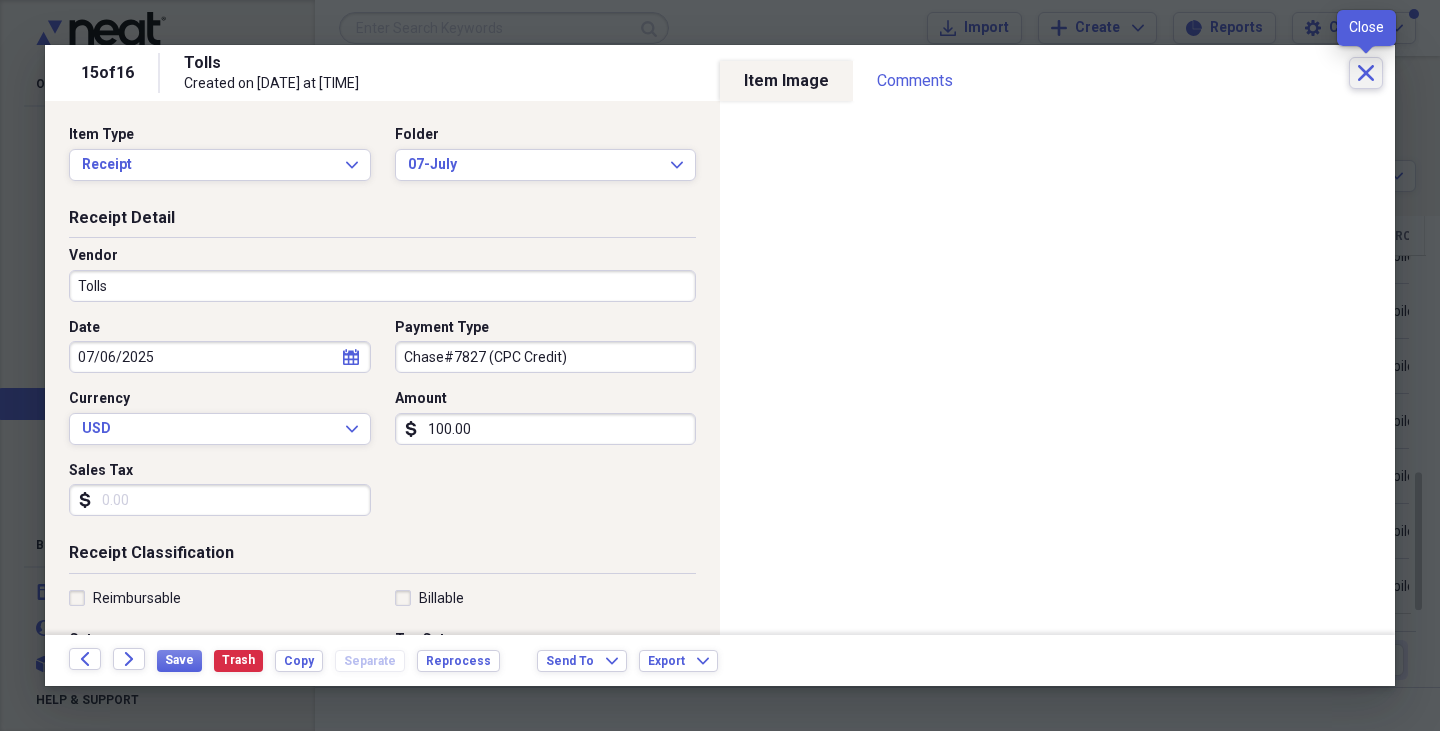 click 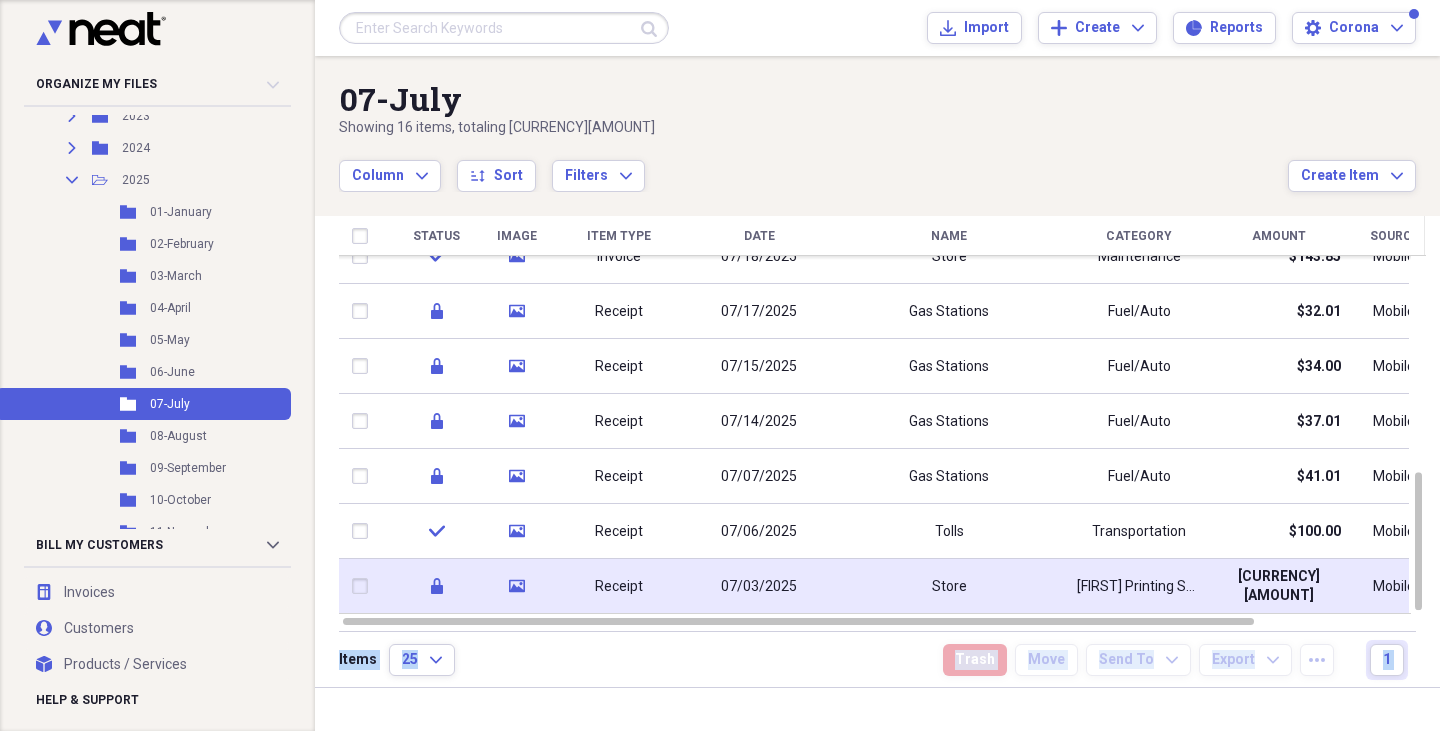 drag, startPoint x: 1363, startPoint y: 70, endPoint x: 601, endPoint y: 570, distance: 911.3967 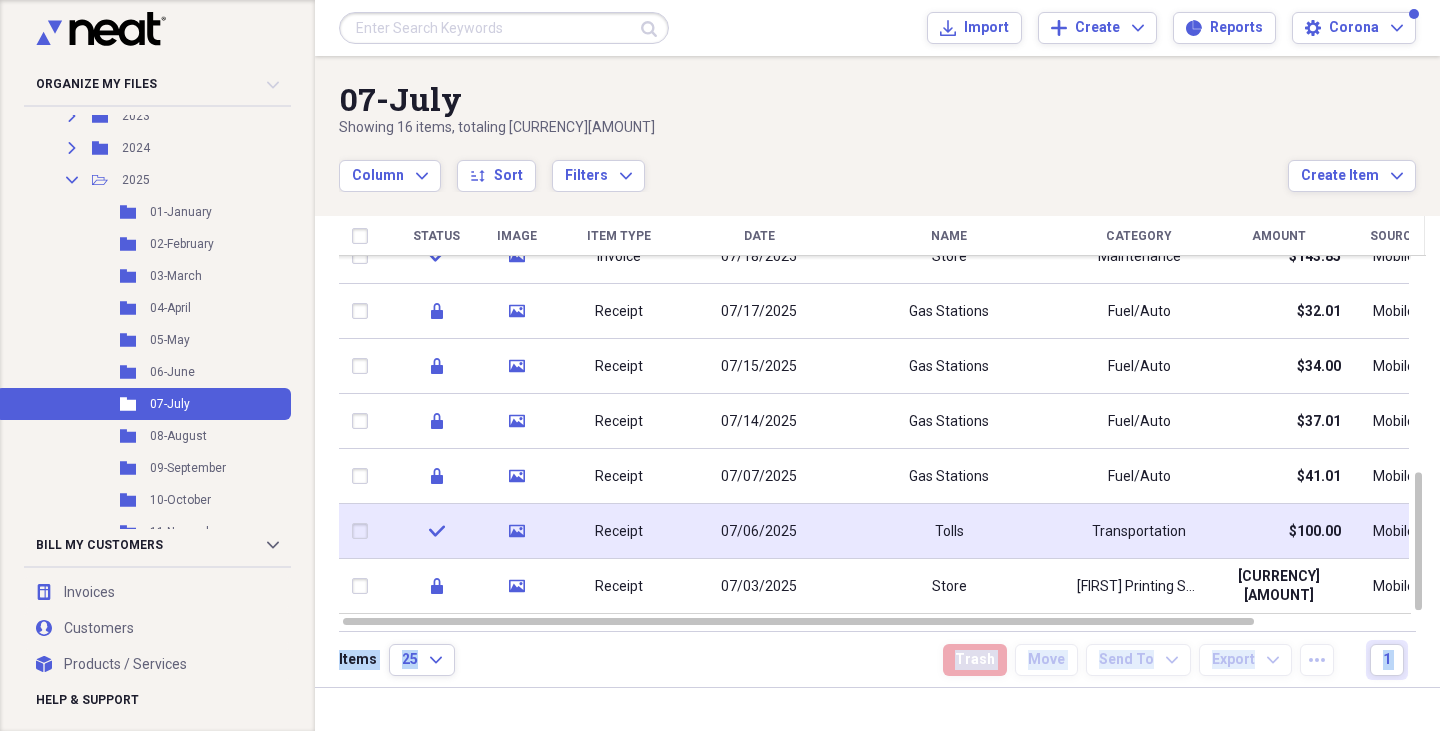 click on "Tolls" at bounding box center (949, 531) 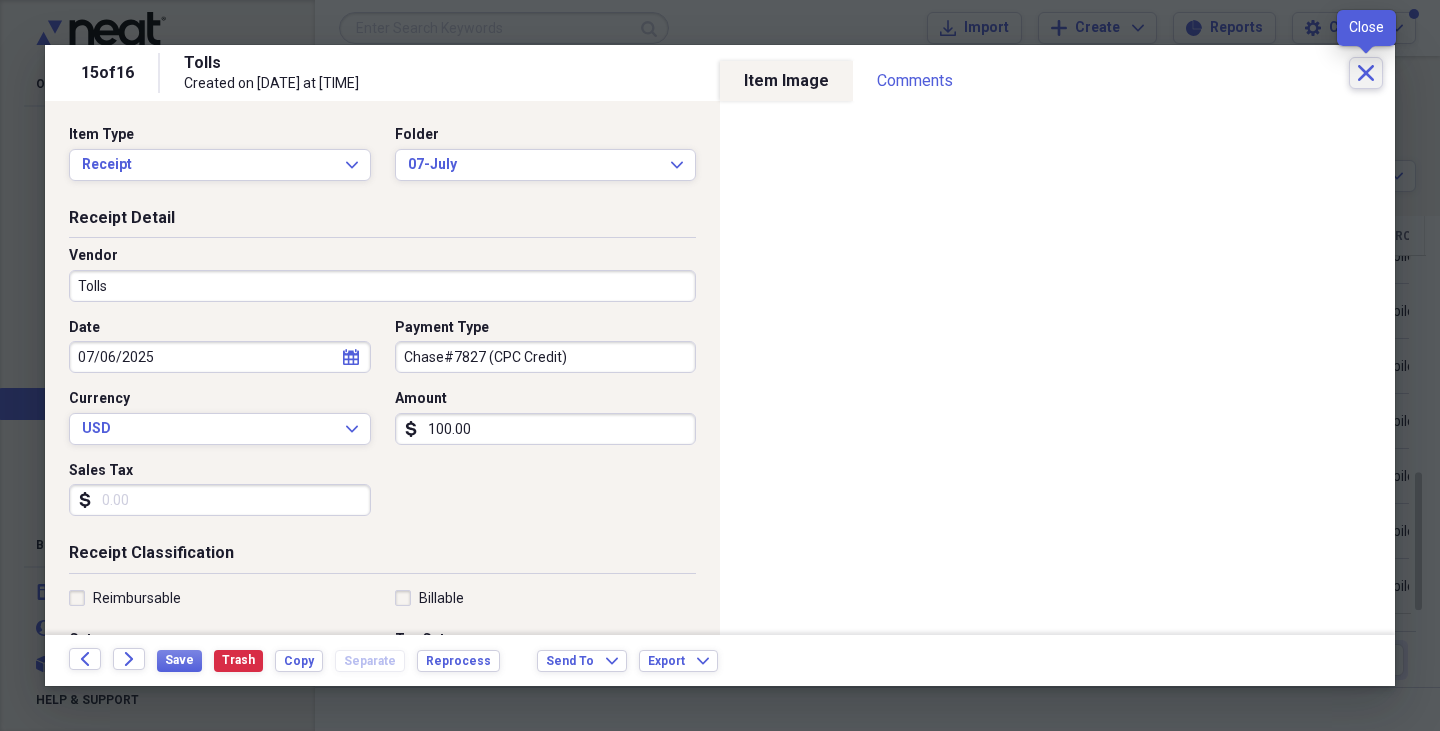 click 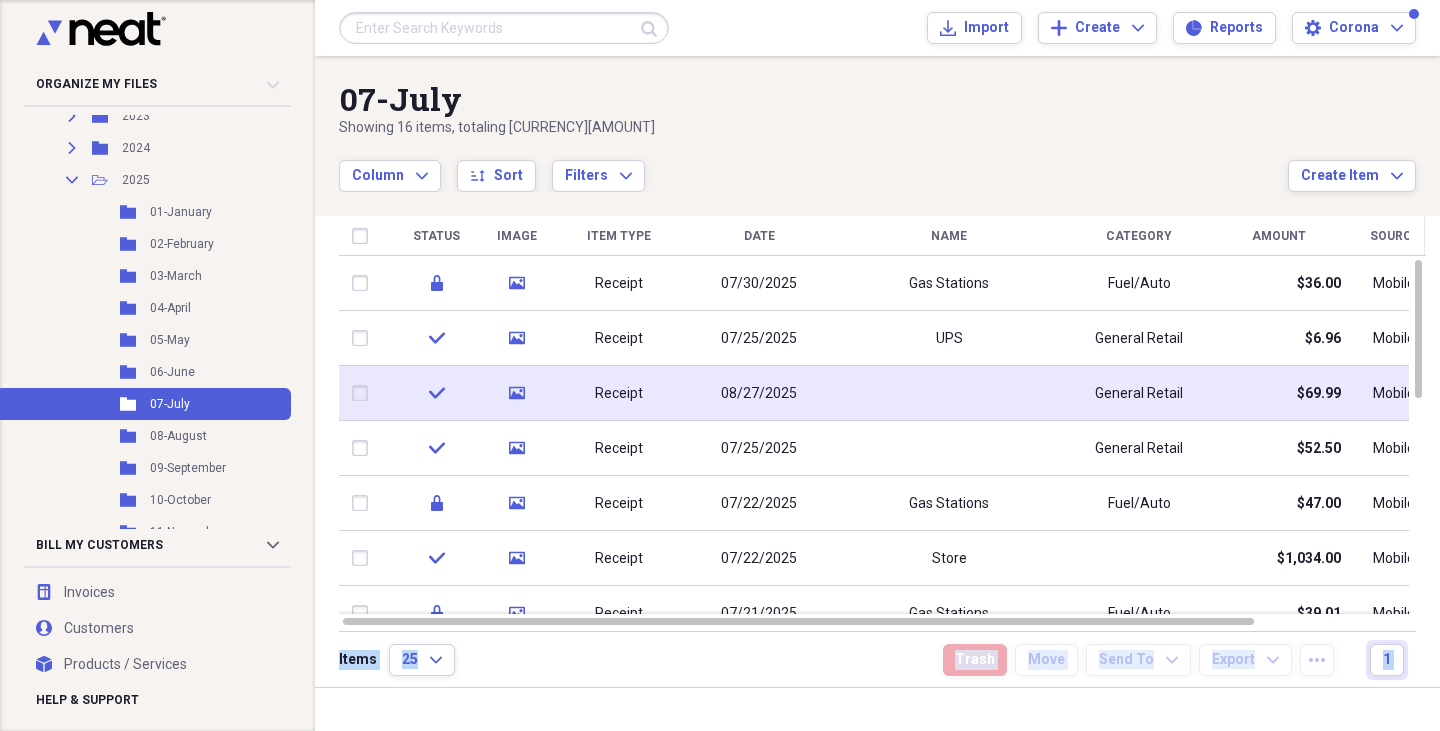 click at bounding box center (949, 393) 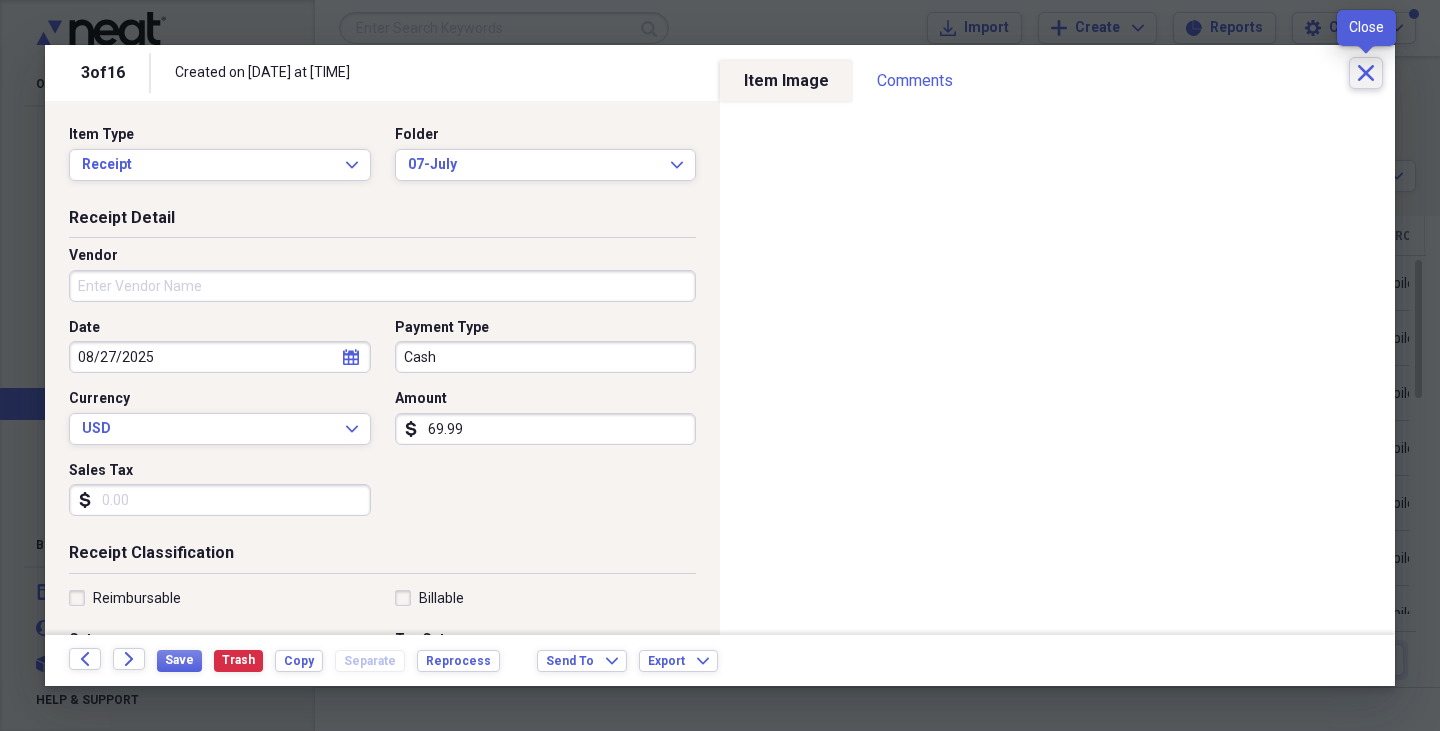 click on "Close" at bounding box center (1366, 73) 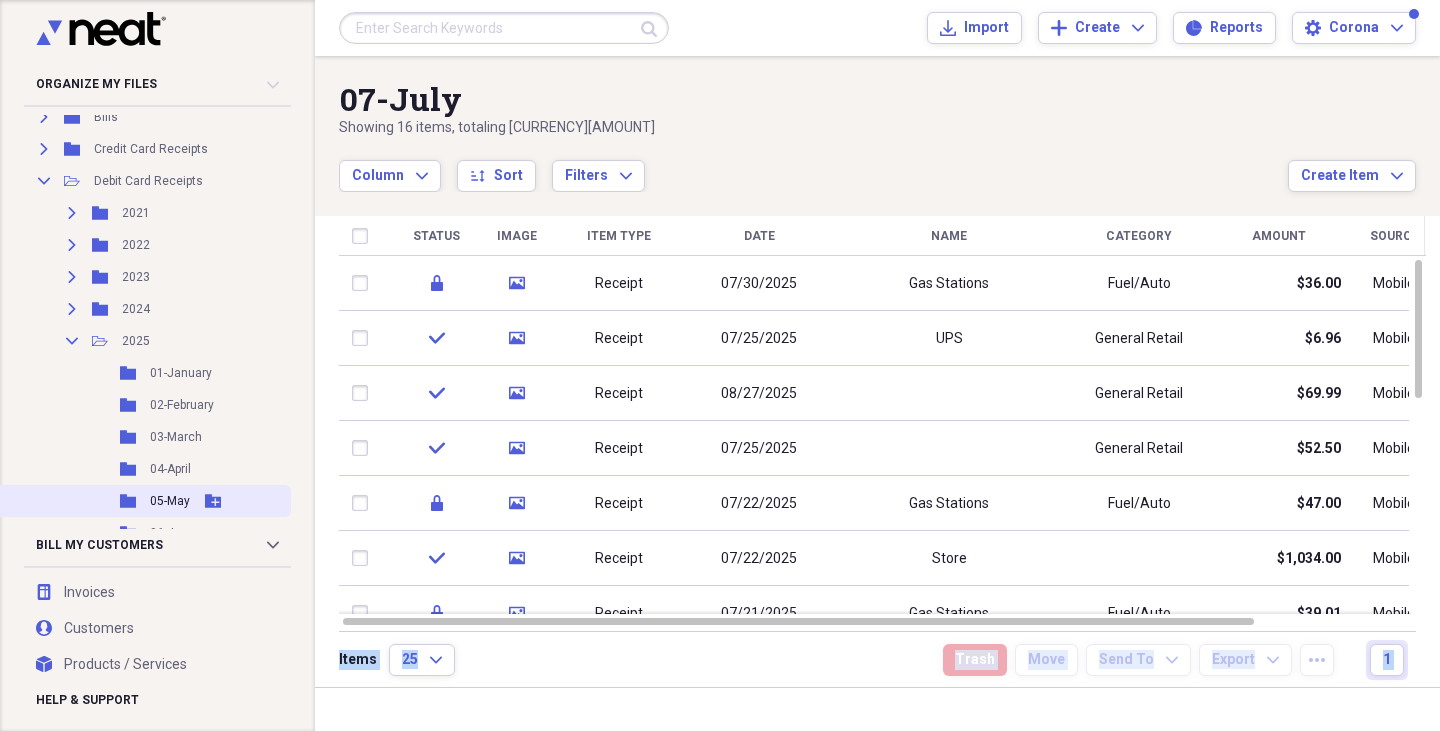 scroll, scrollTop: 168, scrollLeft: 0, axis: vertical 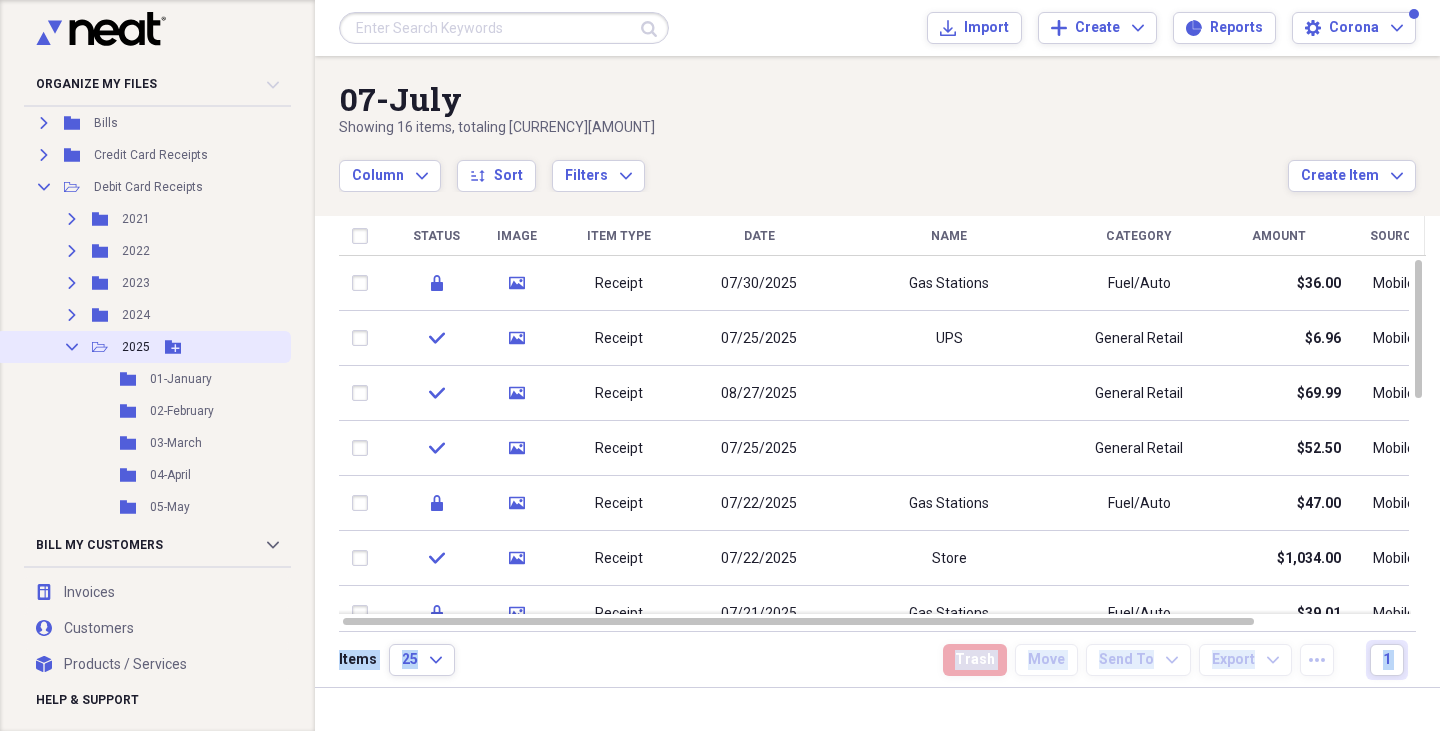 click on "Collapse" 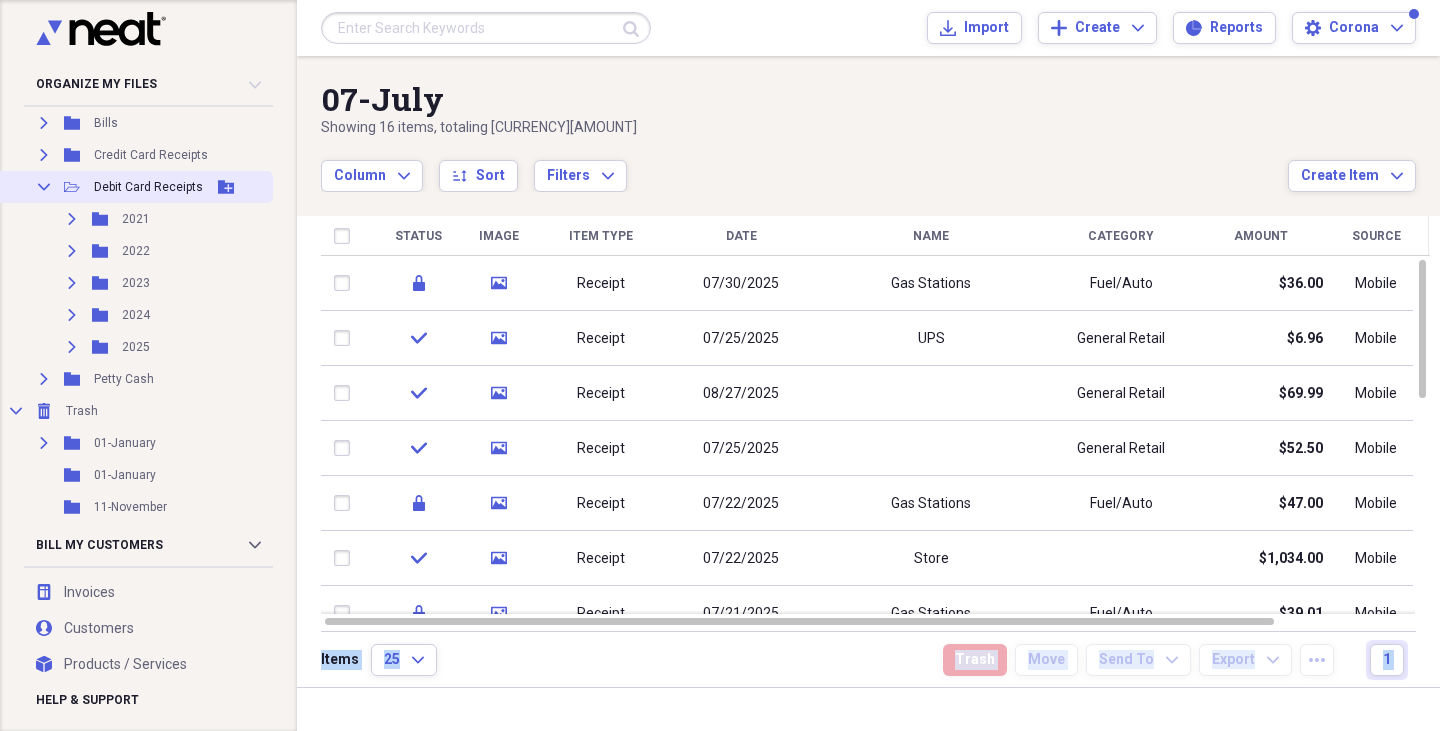 click on "Collapse" at bounding box center [44, 187] 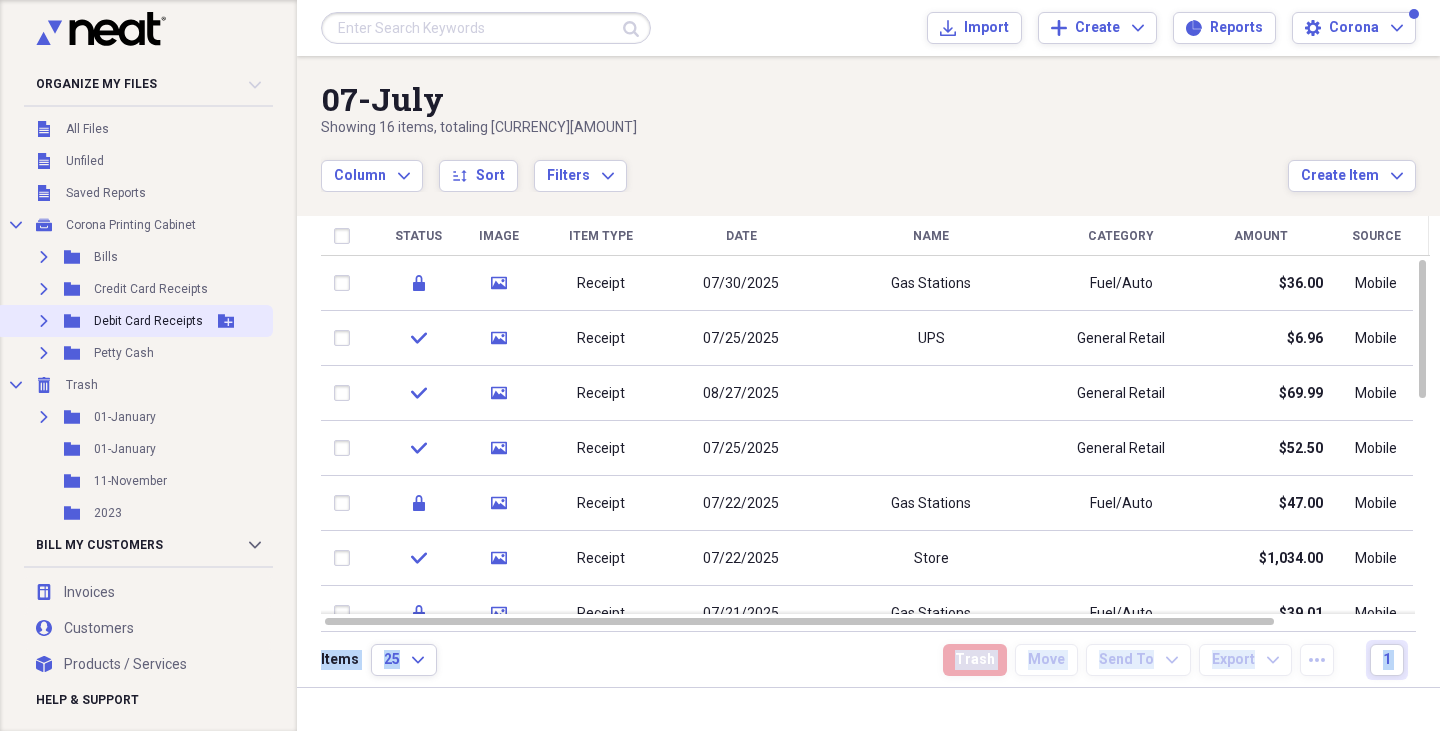 scroll, scrollTop: 33, scrollLeft: 0, axis: vertical 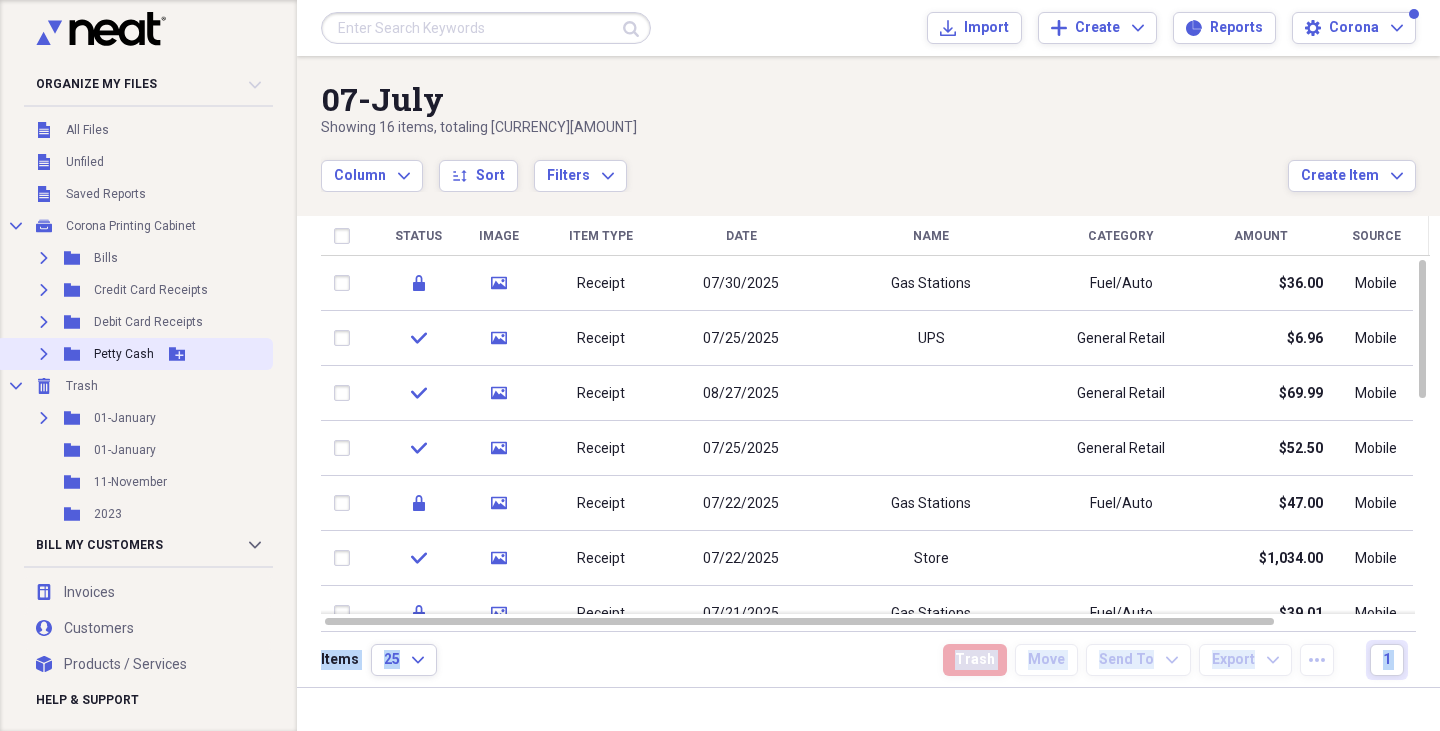 click on "Expand Folder Petty Cash Add Folder" at bounding box center (134, 354) 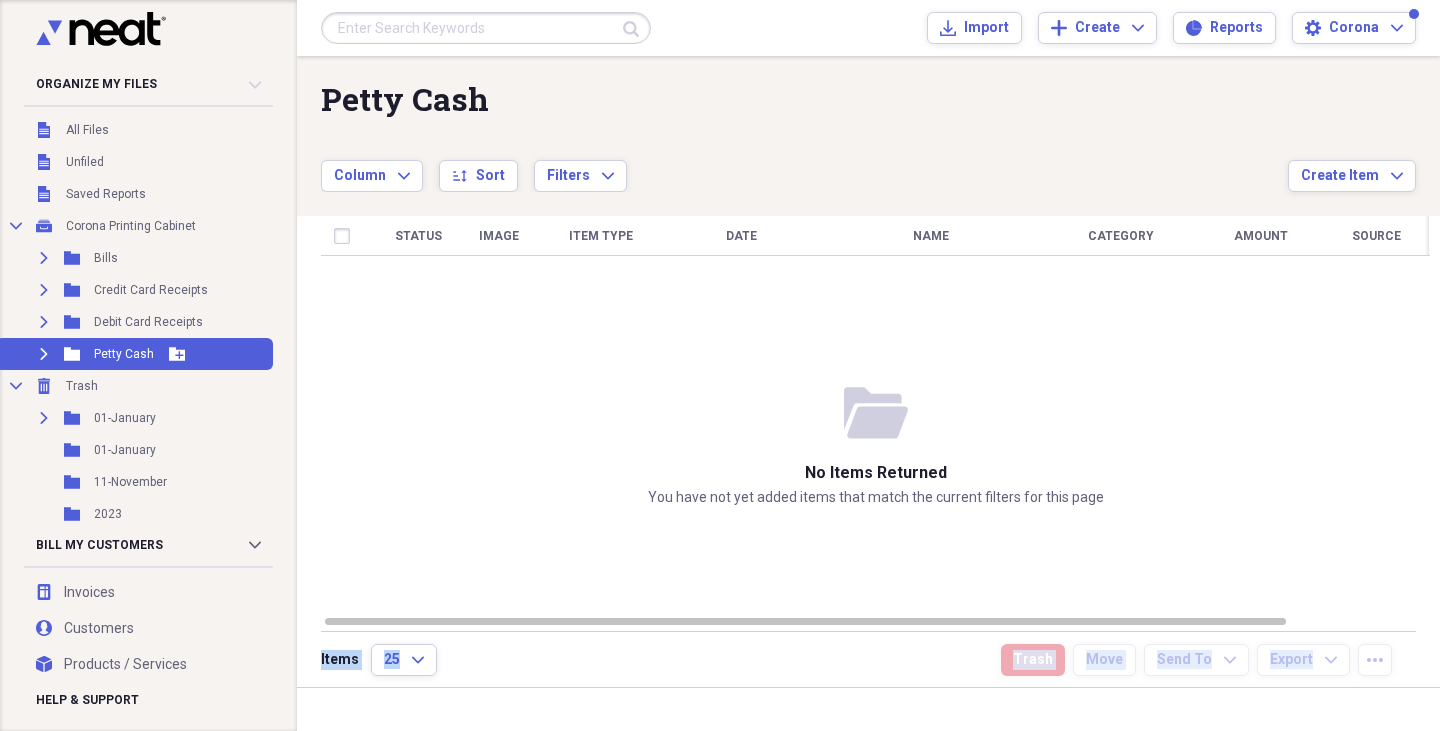 click on "Expand" at bounding box center (44, 354) 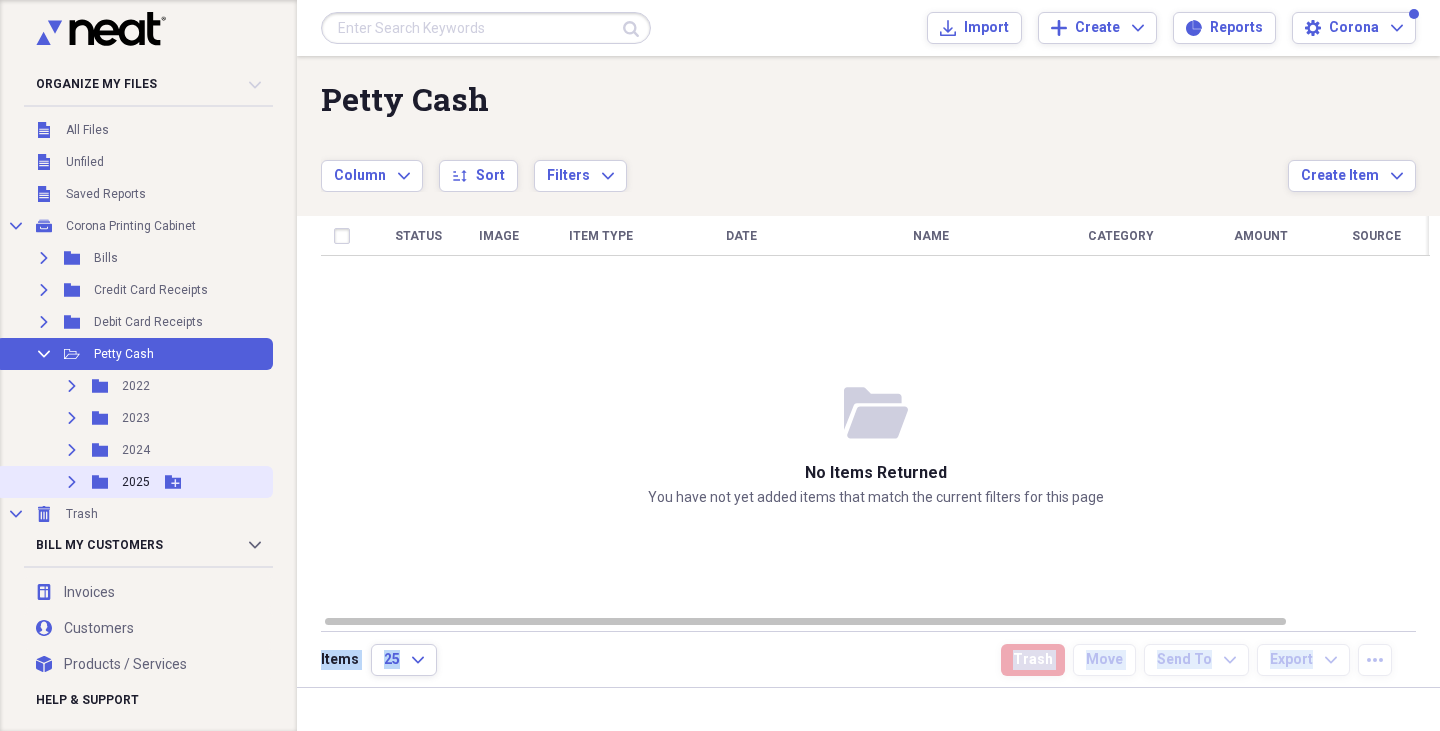 click on "Expand" 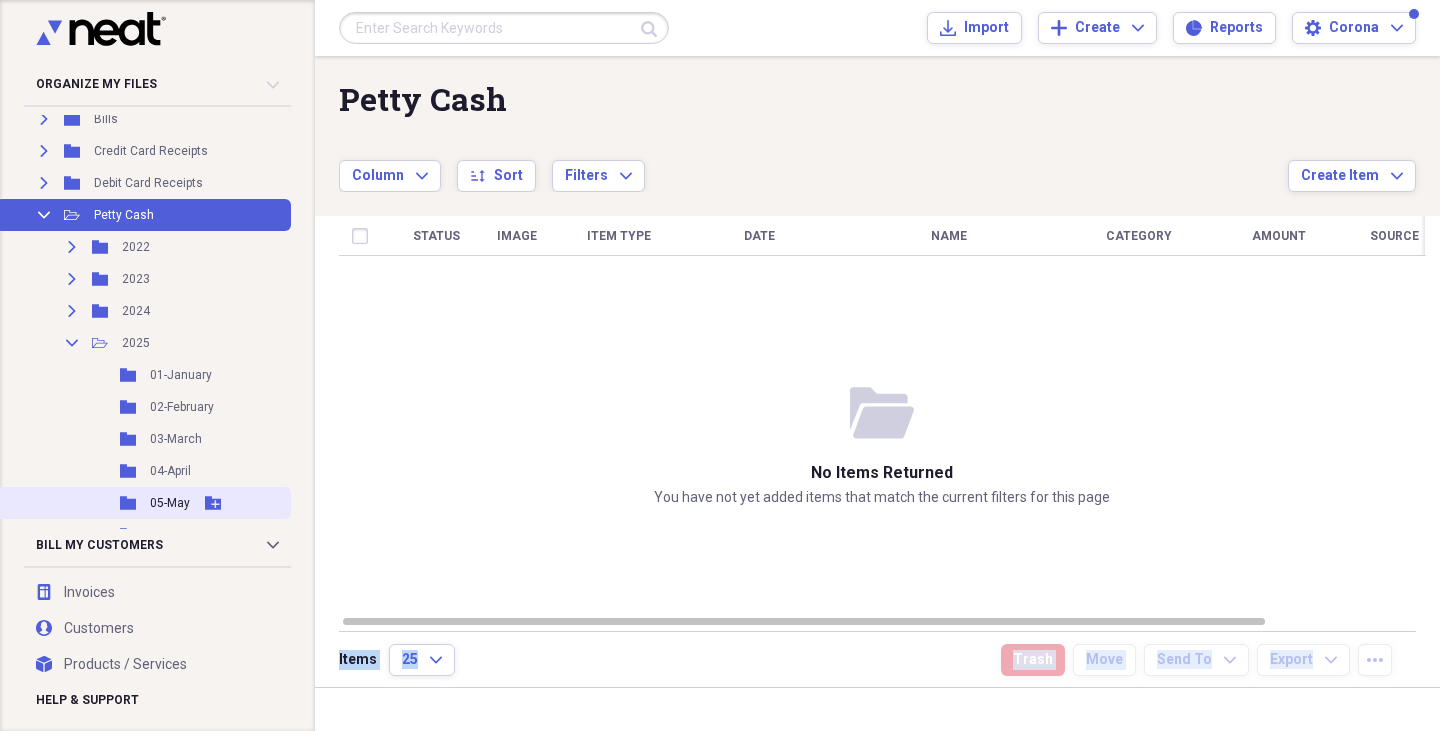 scroll, scrollTop: 364, scrollLeft: 0, axis: vertical 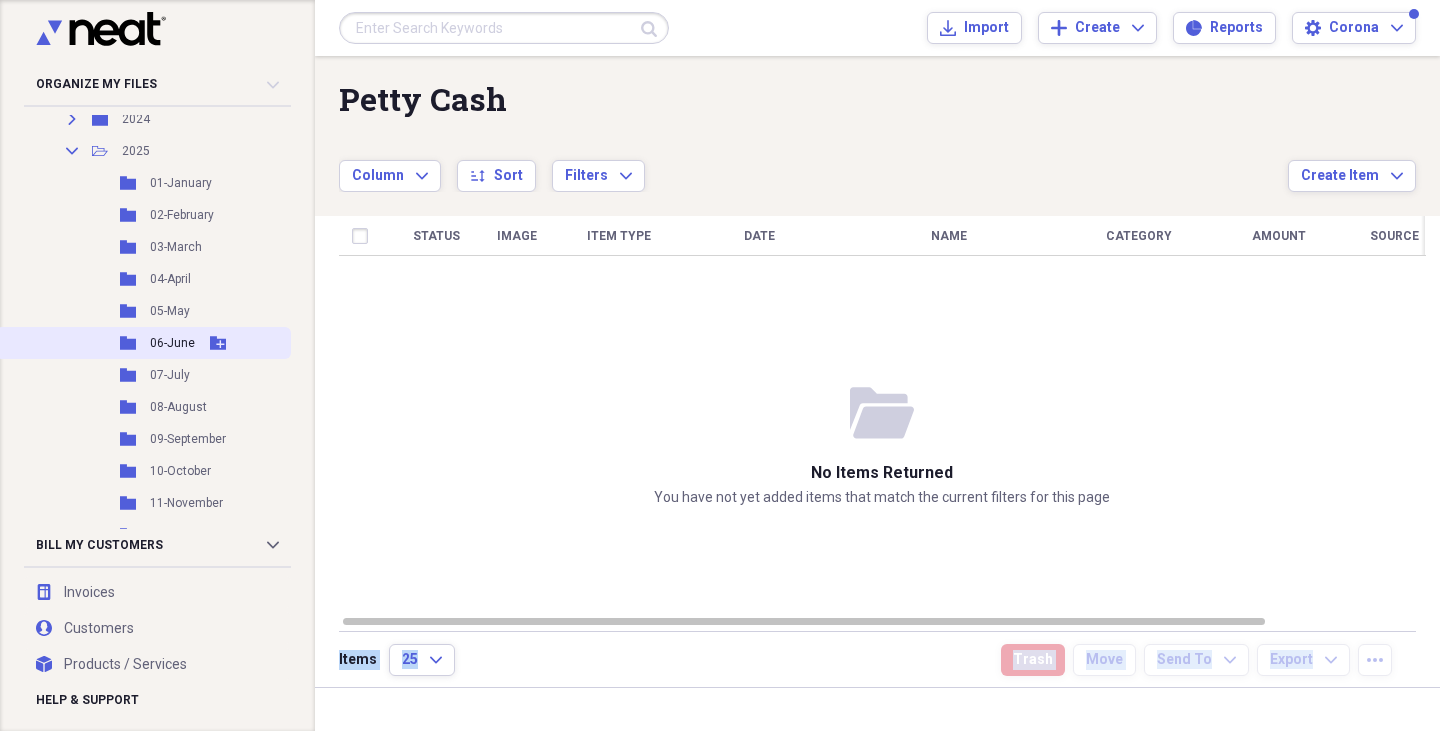 click on "06-June" at bounding box center (172, 343) 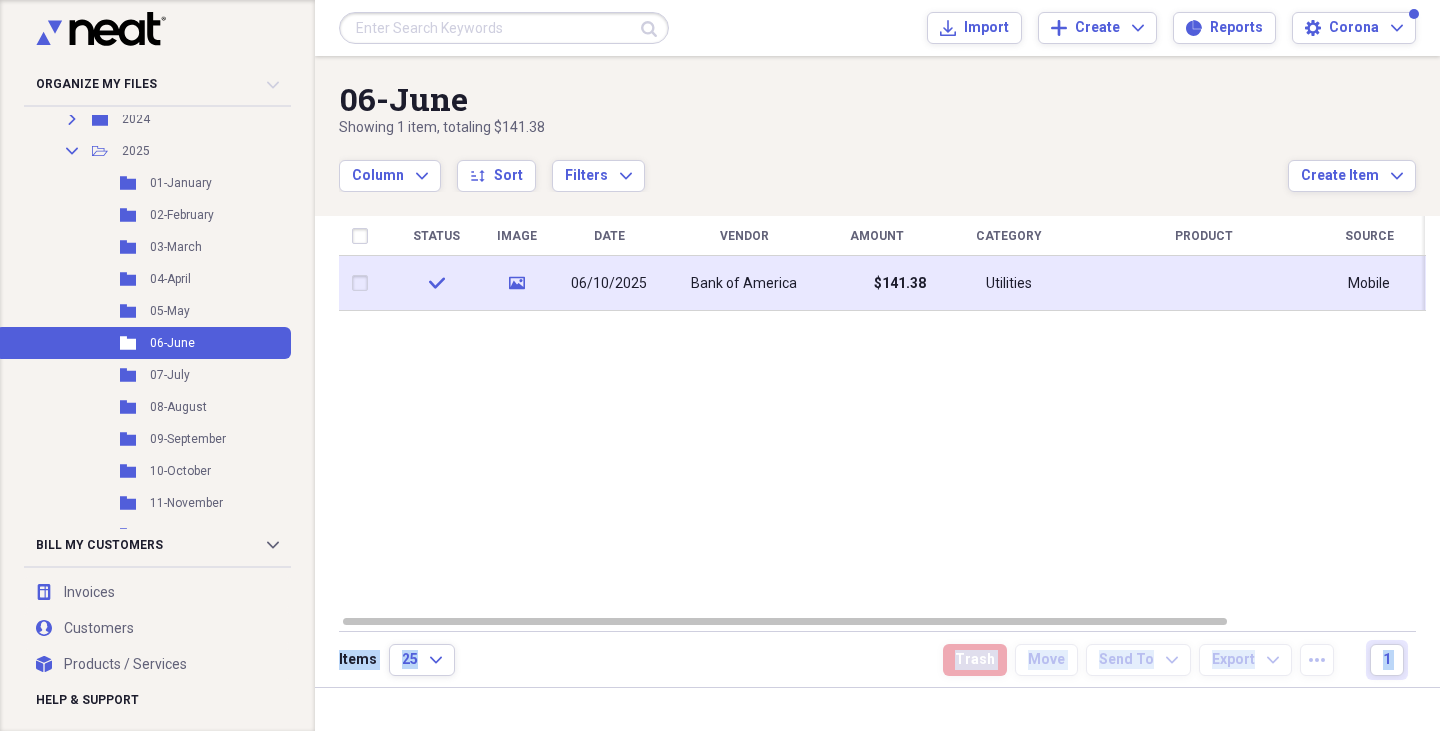 click on "Bank of America" at bounding box center [744, 284] 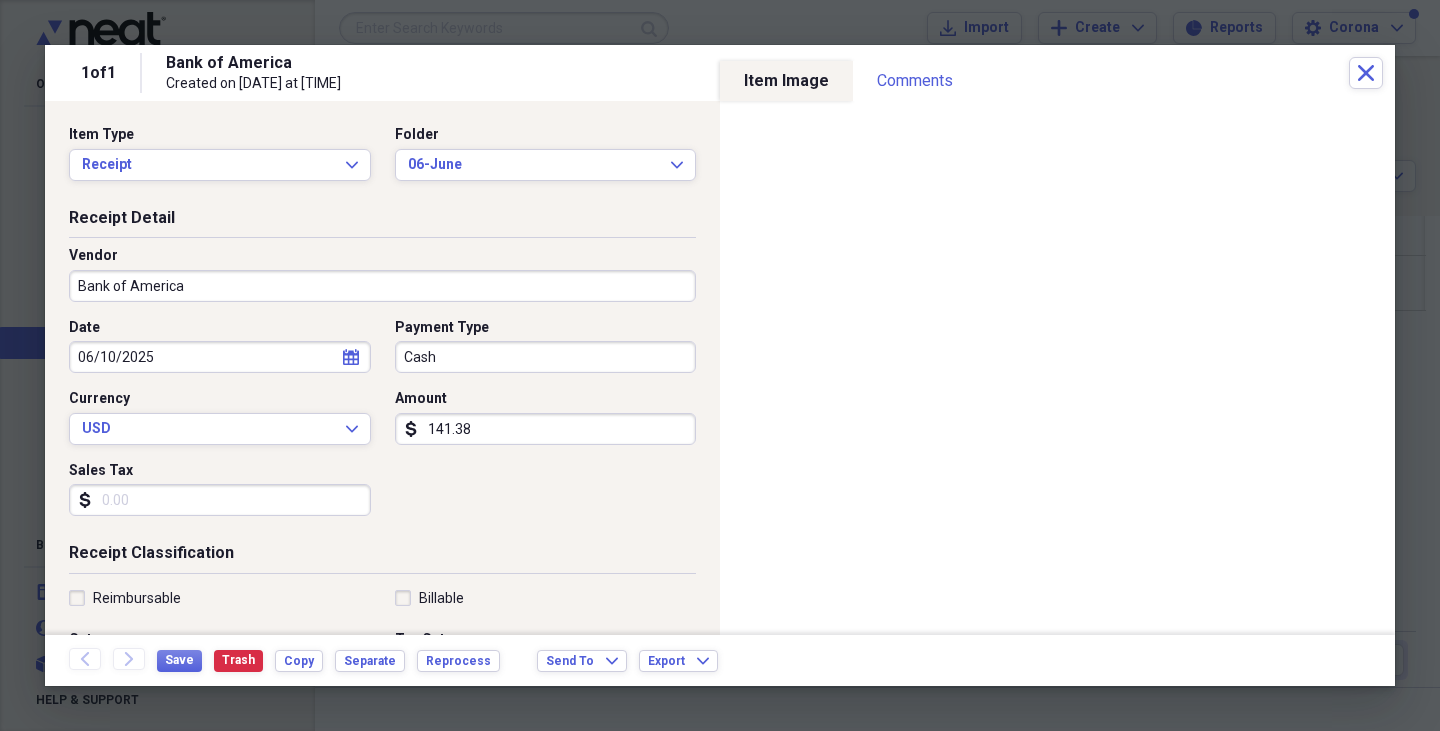 click on "[NUMBER] of [NUMBER] [BRAND] Created on [DATE] at [TIME] Close" at bounding box center (720, 73) 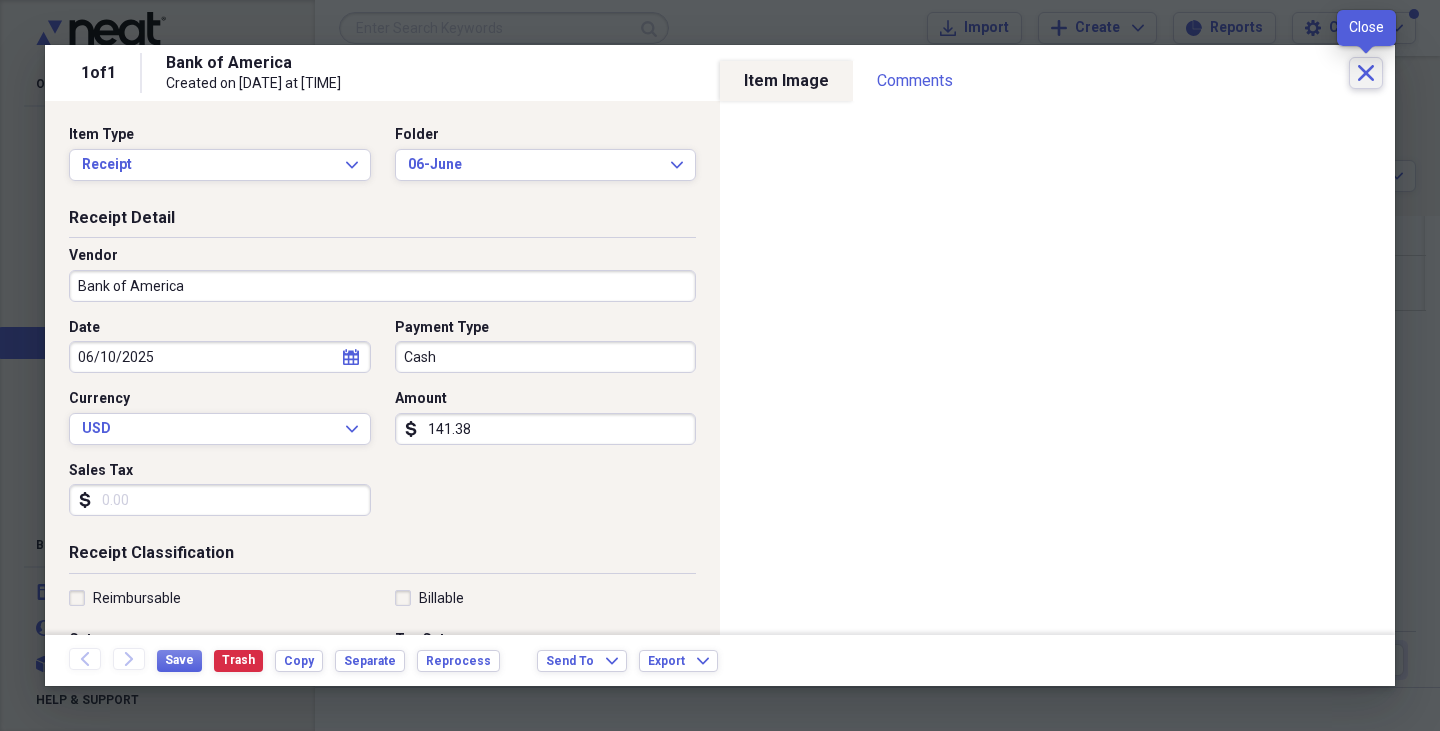 click on "Close" 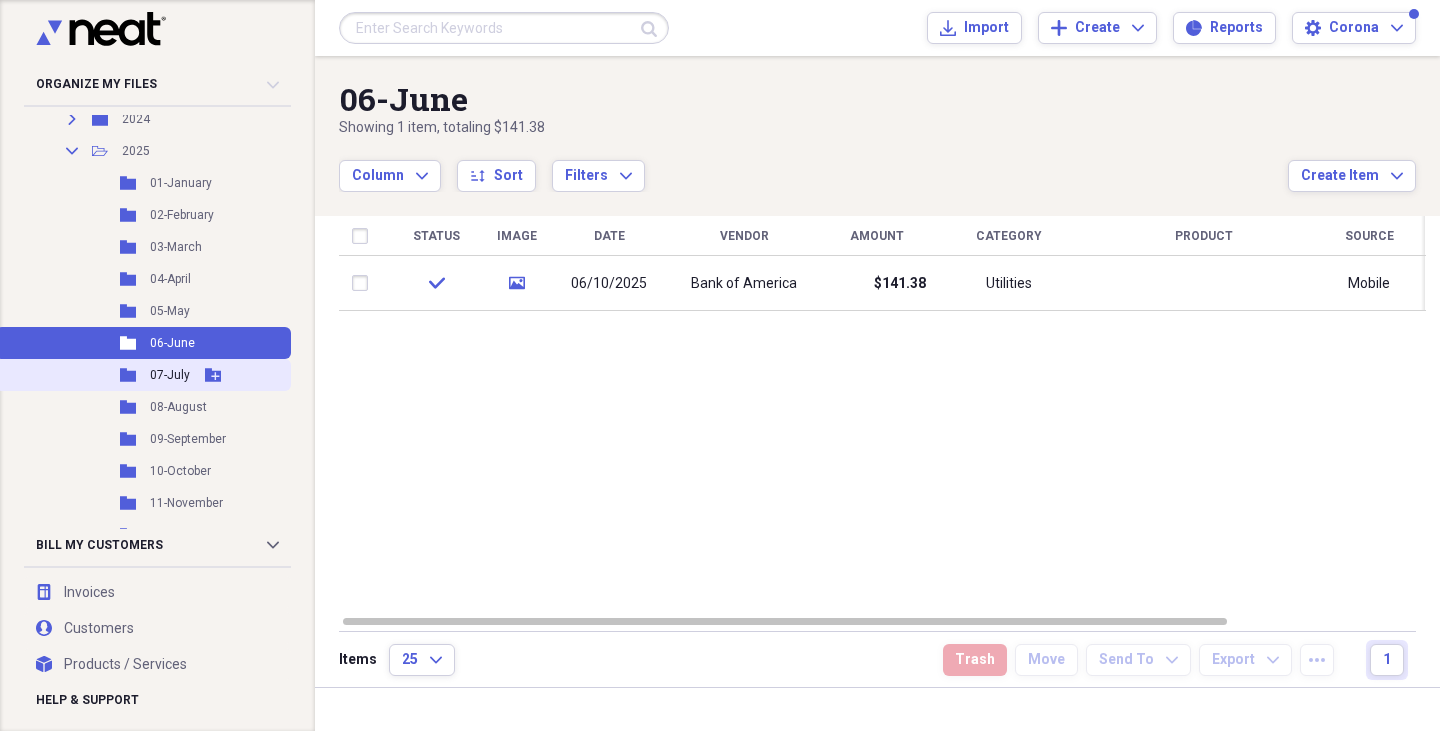 click on "07-July" at bounding box center (170, 375) 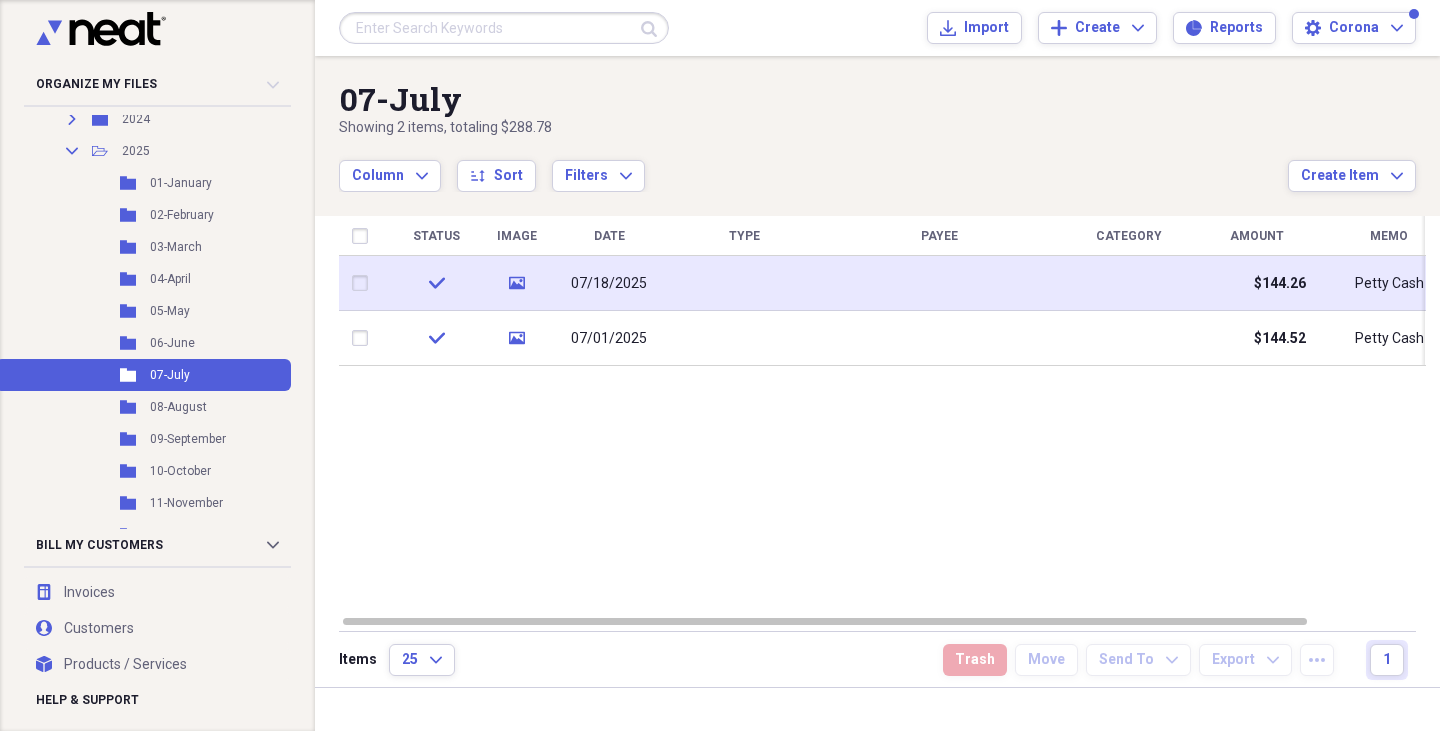 click at bounding box center (744, 283) 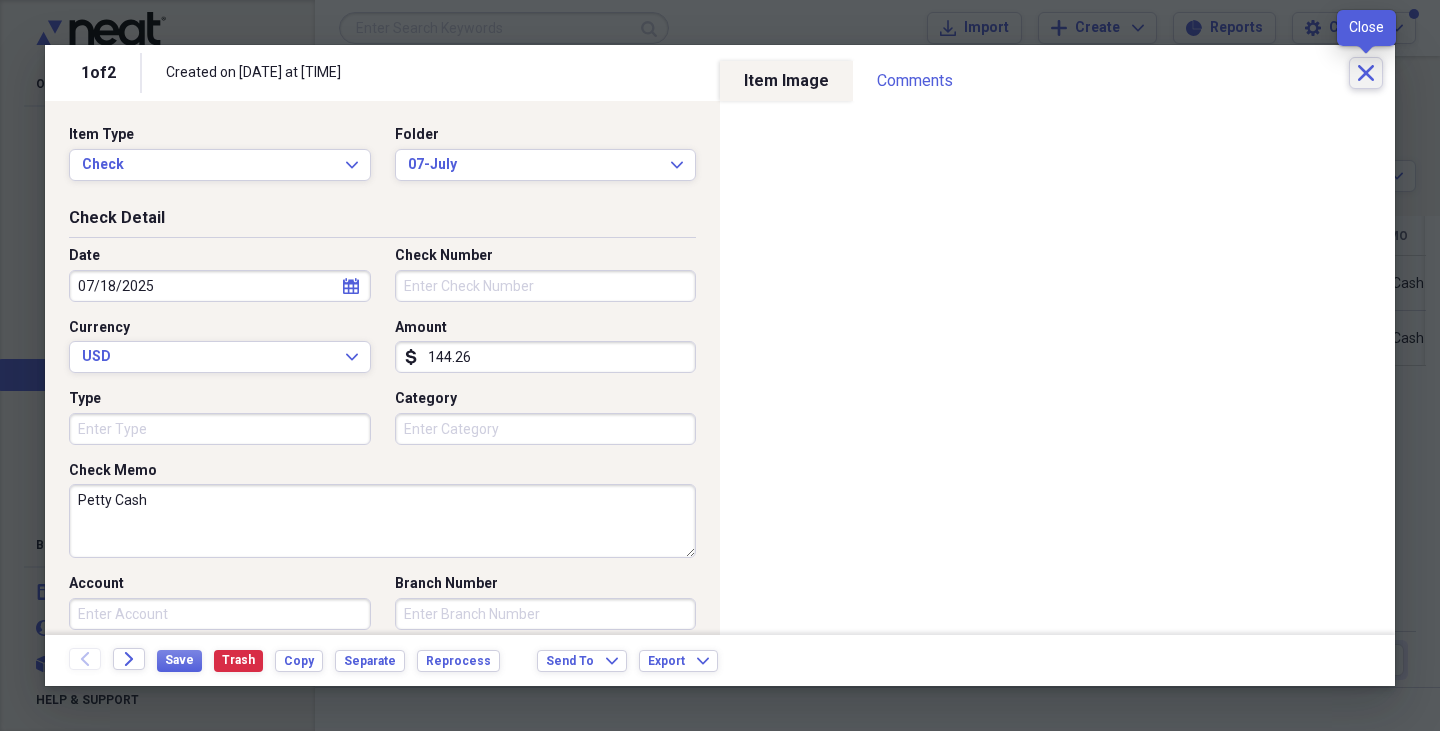 click on "Close" at bounding box center (1366, 73) 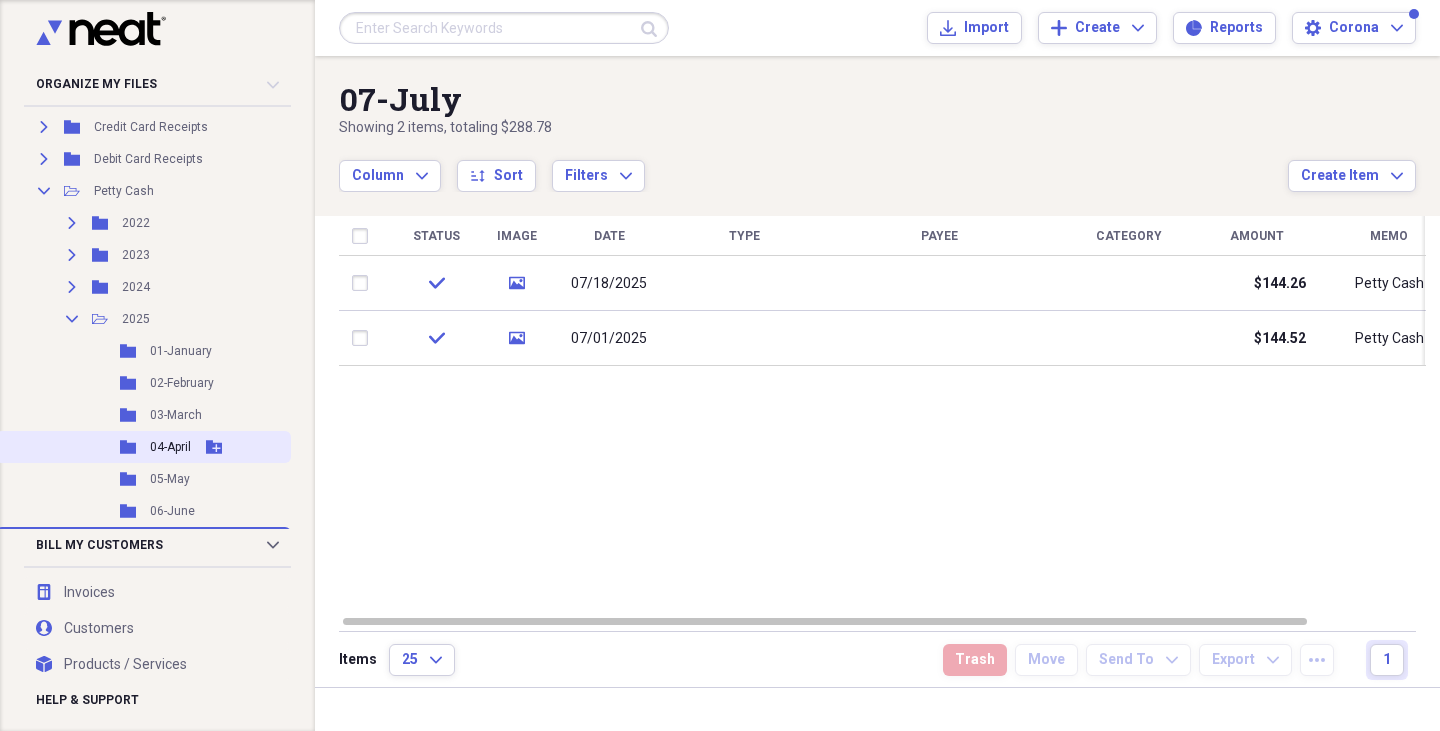 scroll, scrollTop: 198, scrollLeft: 0, axis: vertical 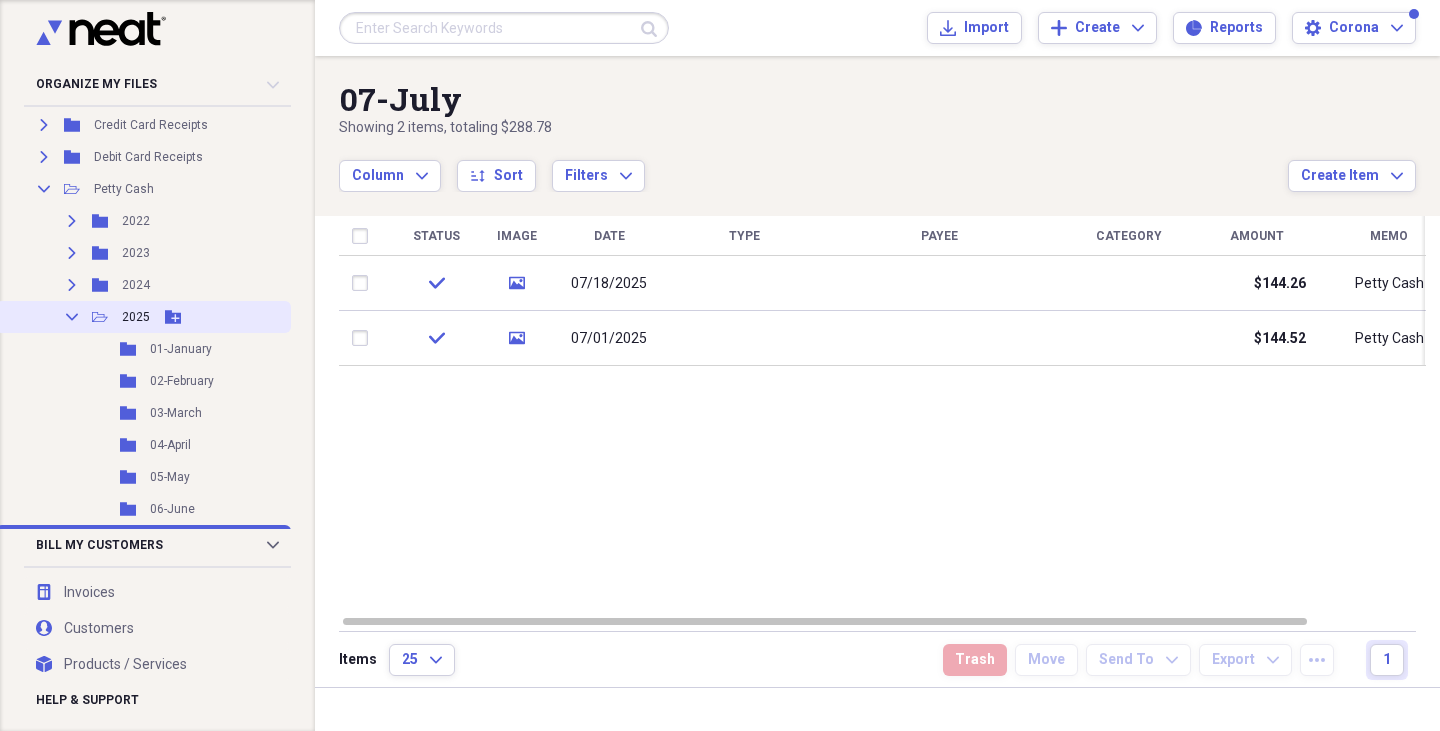 click on "Collapse" at bounding box center (72, 317) 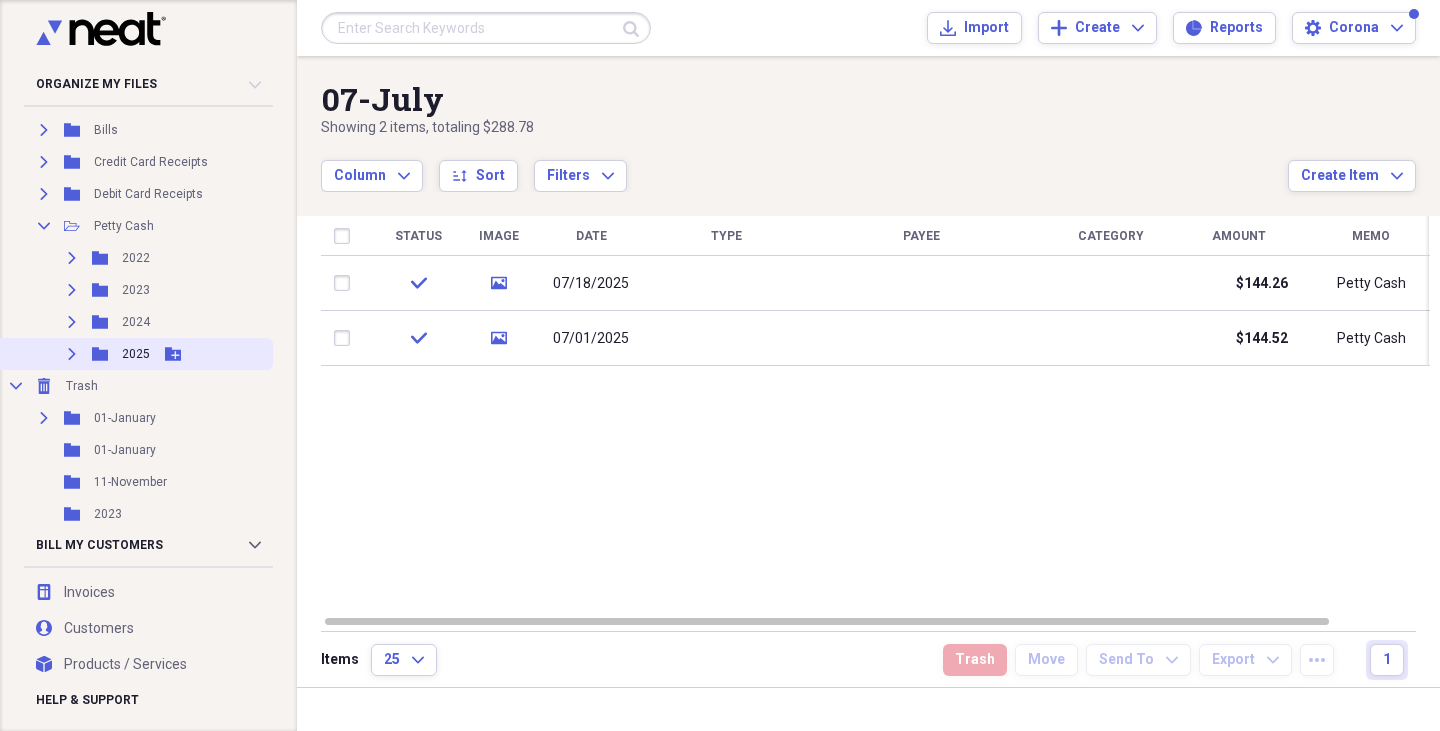 scroll, scrollTop: 141, scrollLeft: 0, axis: vertical 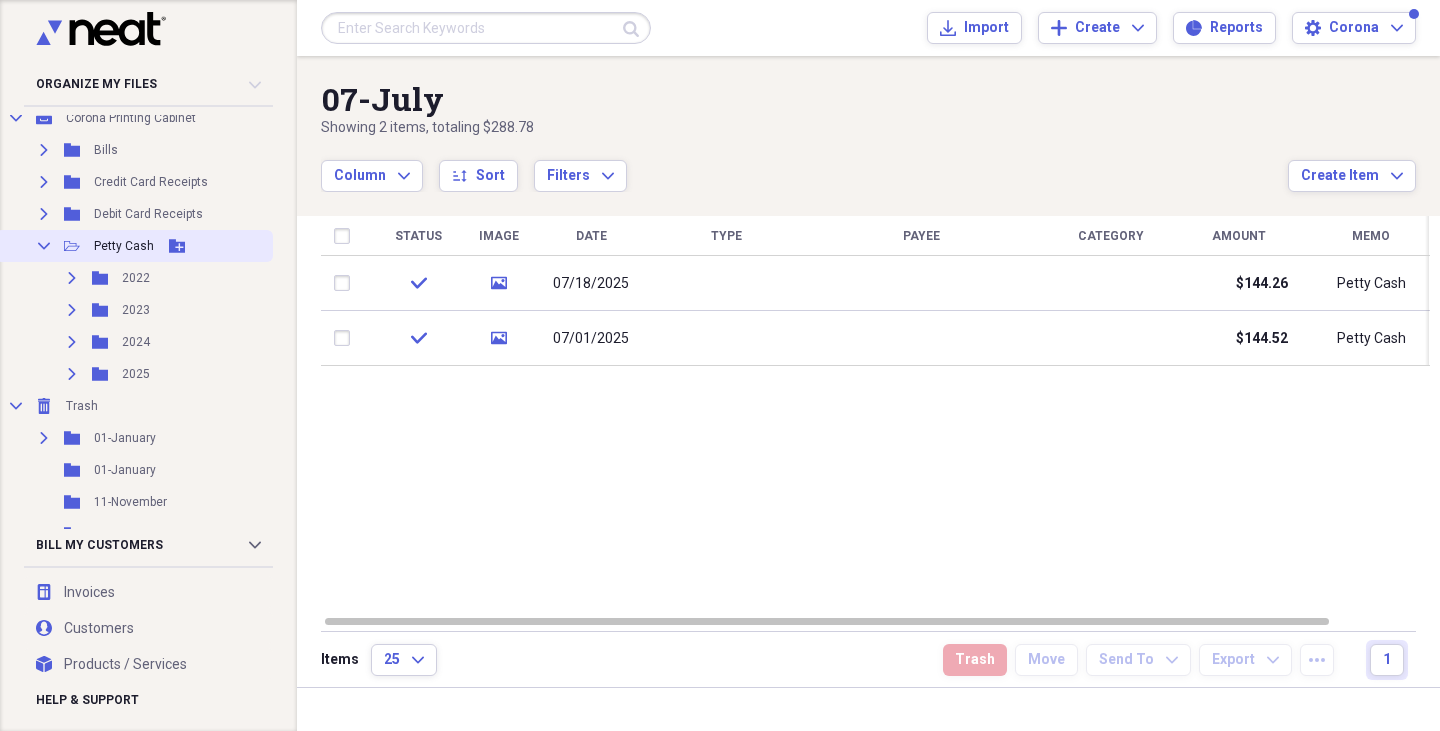click on "Collapse" 